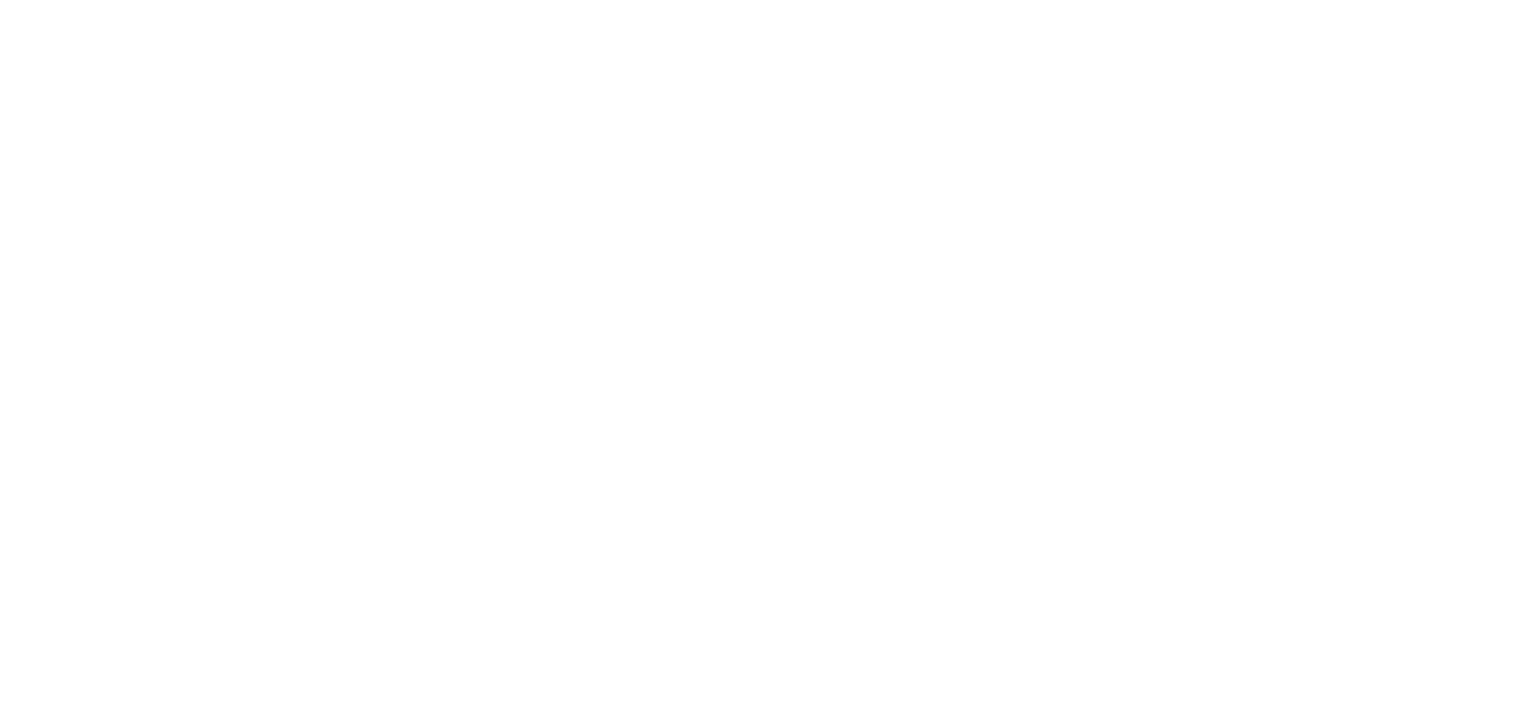 scroll, scrollTop: 0, scrollLeft: 0, axis: both 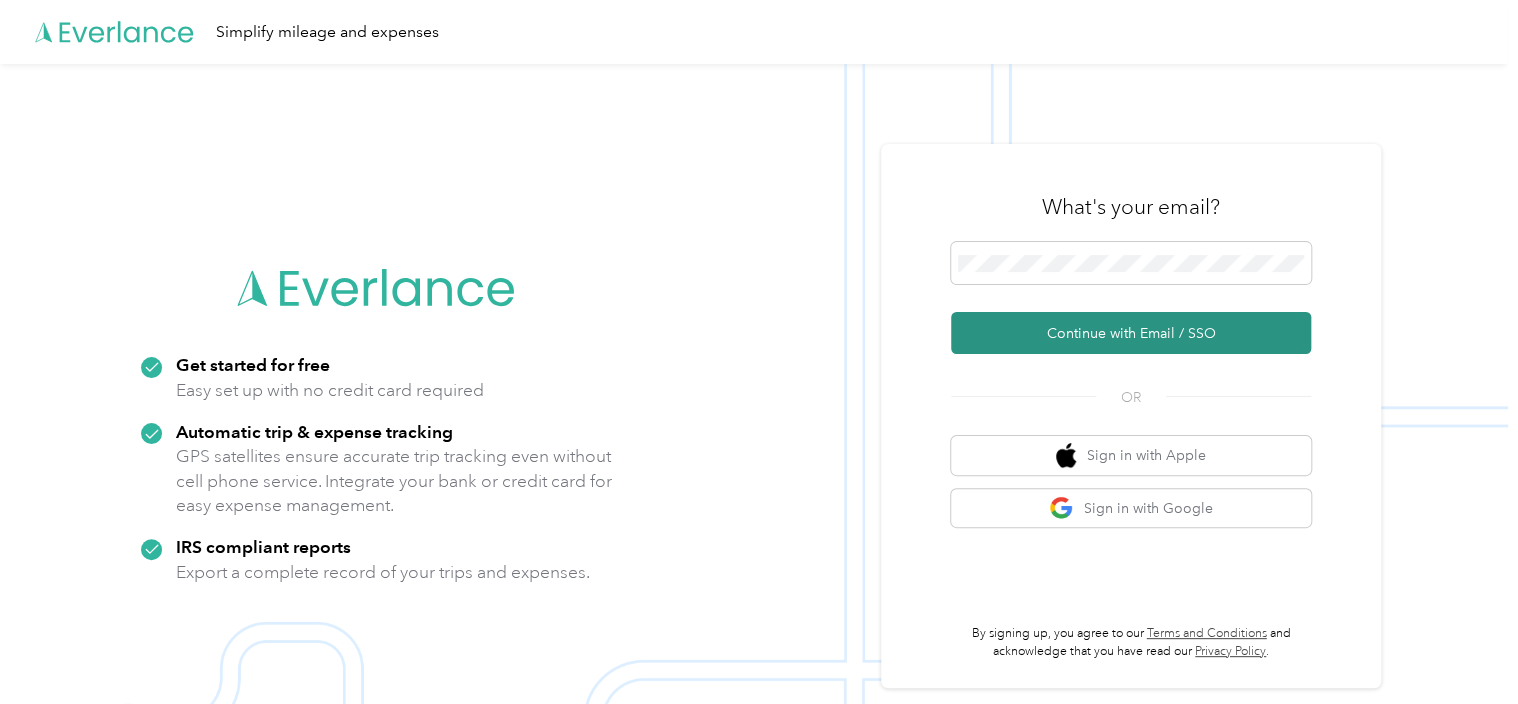 click on "Continue with Email / SSO" at bounding box center (1131, 333) 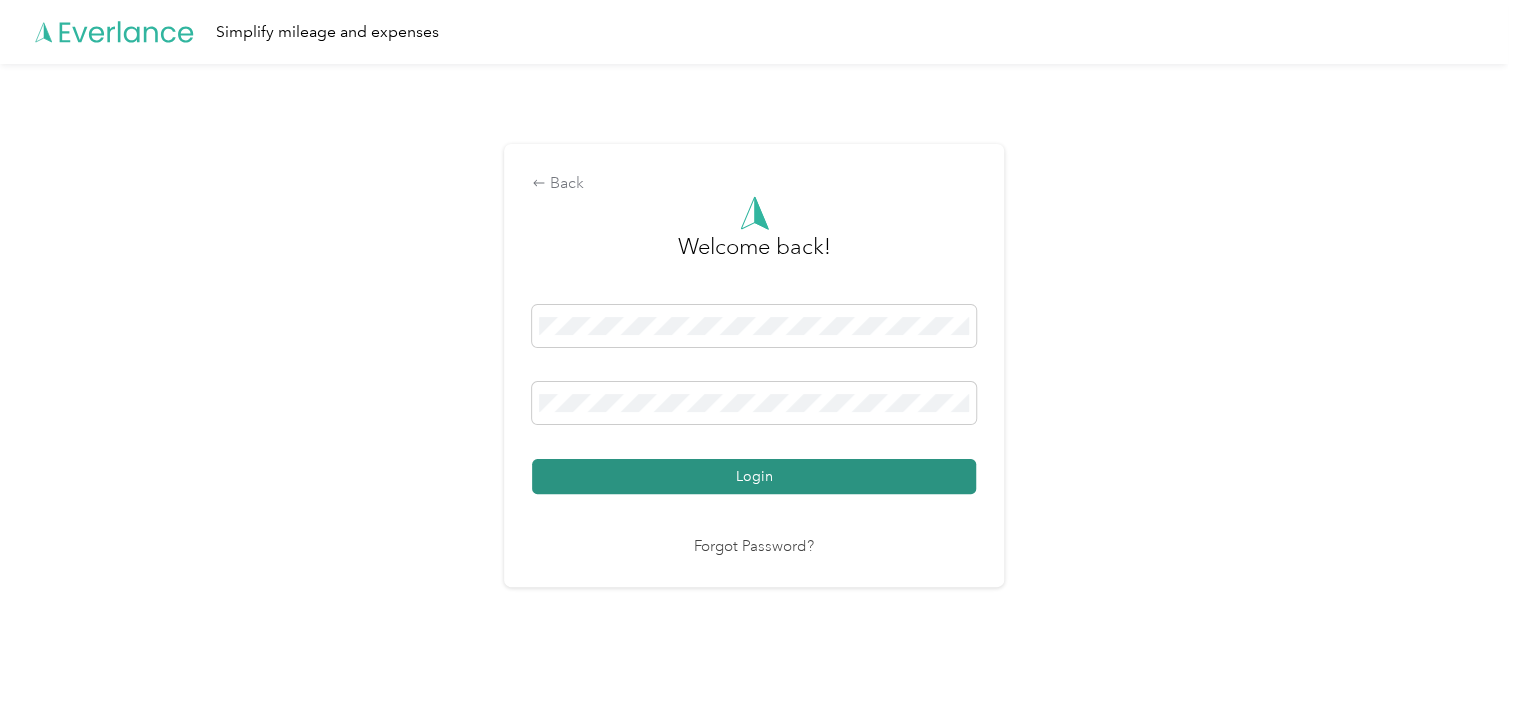 click on "Login" at bounding box center (754, 476) 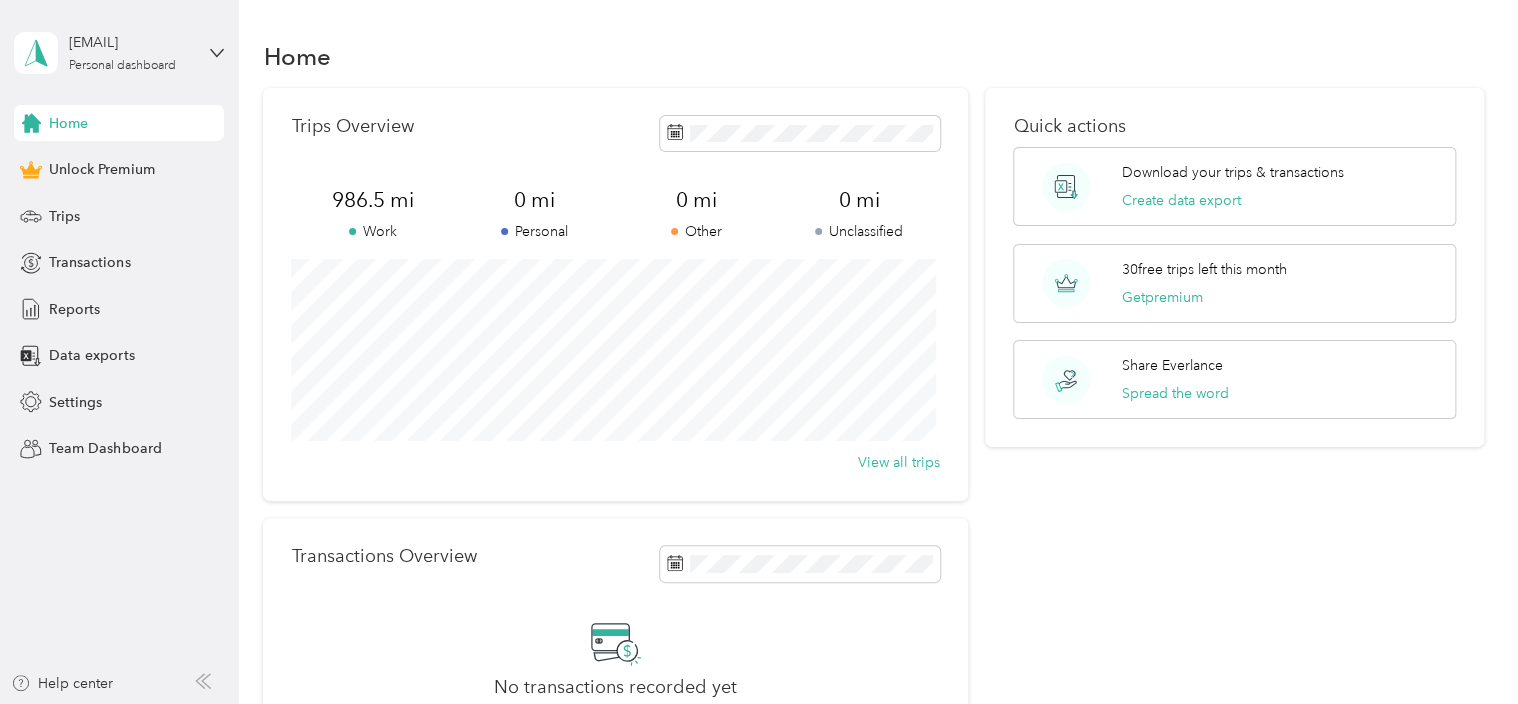 scroll, scrollTop: 292, scrollLeft: 0, axis: vertical 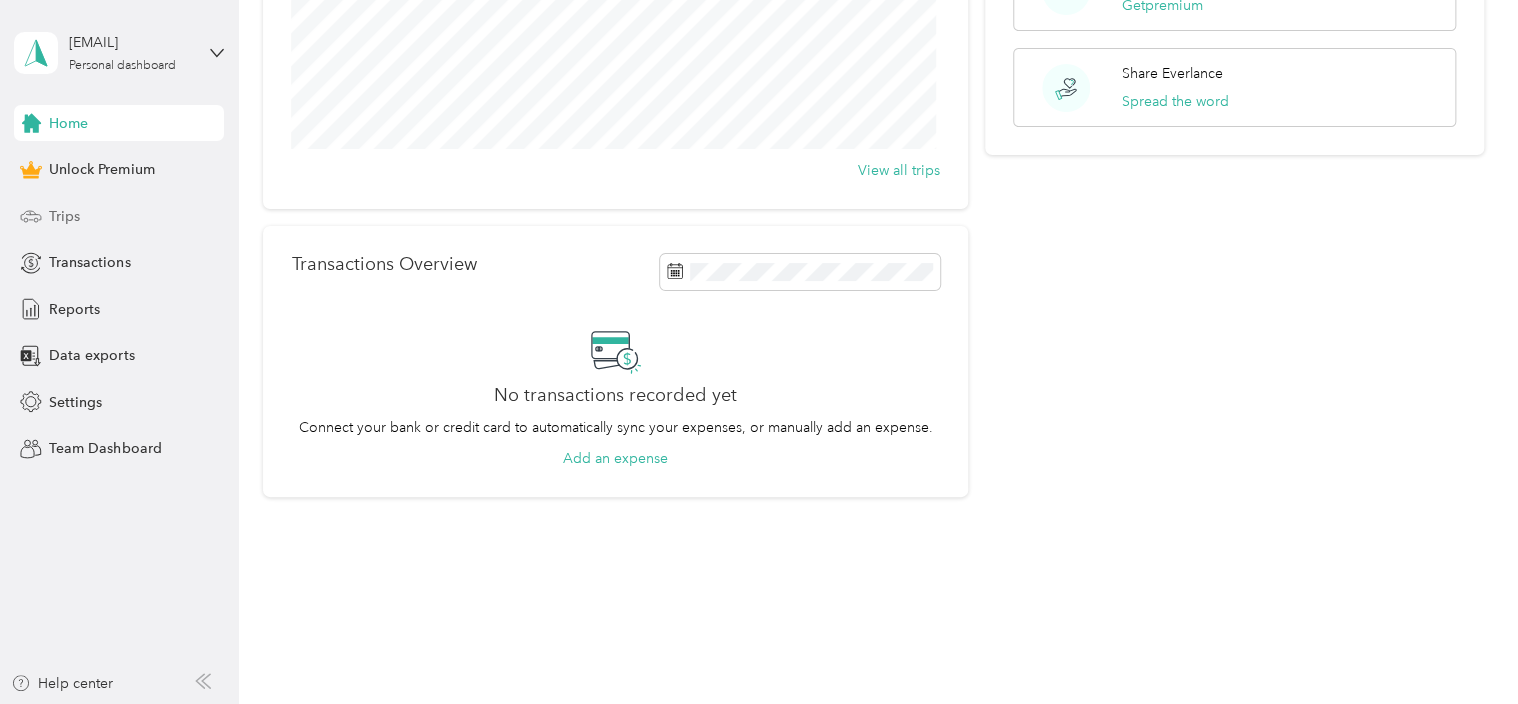click on "Trips" at bounding box center (64, 216) 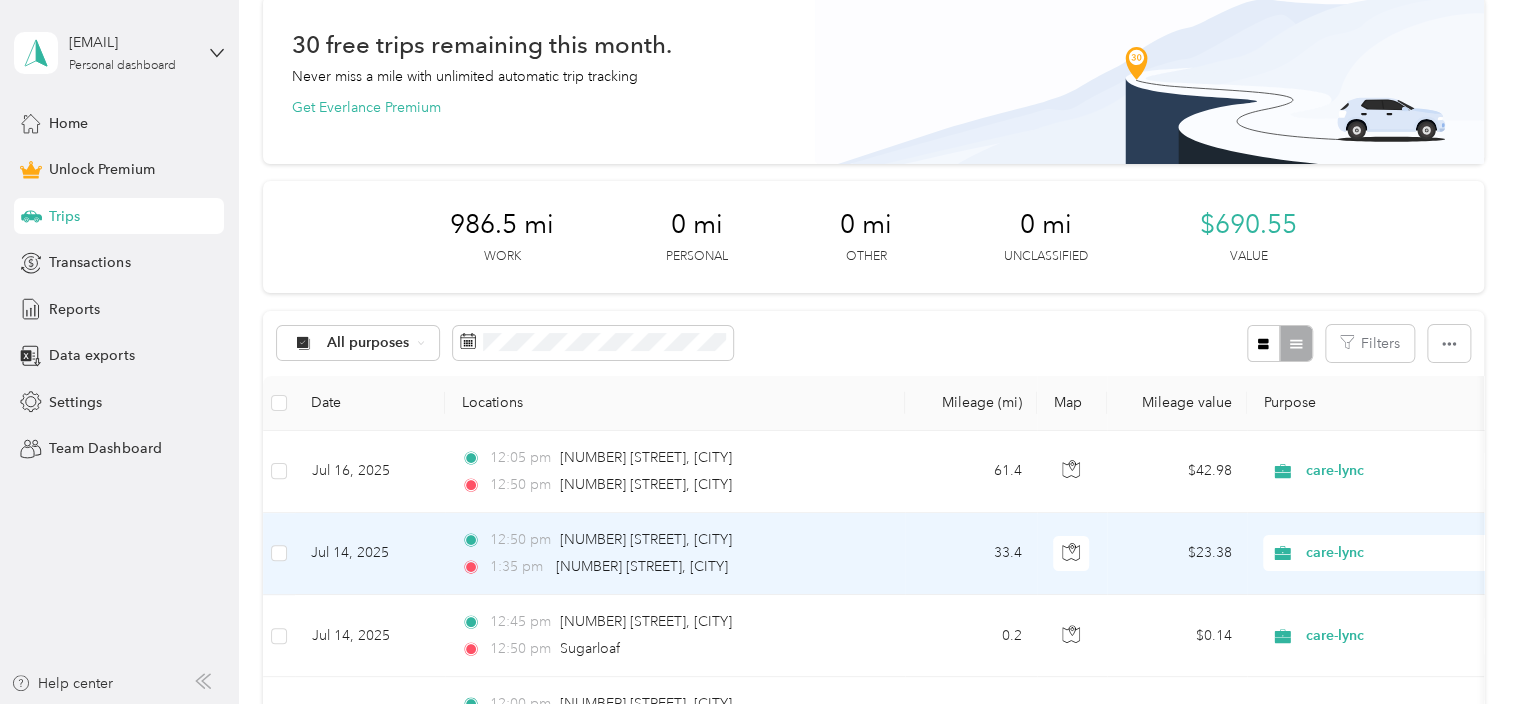 scroll, scrollTop: 0, scrollLeft: 0, axis: both 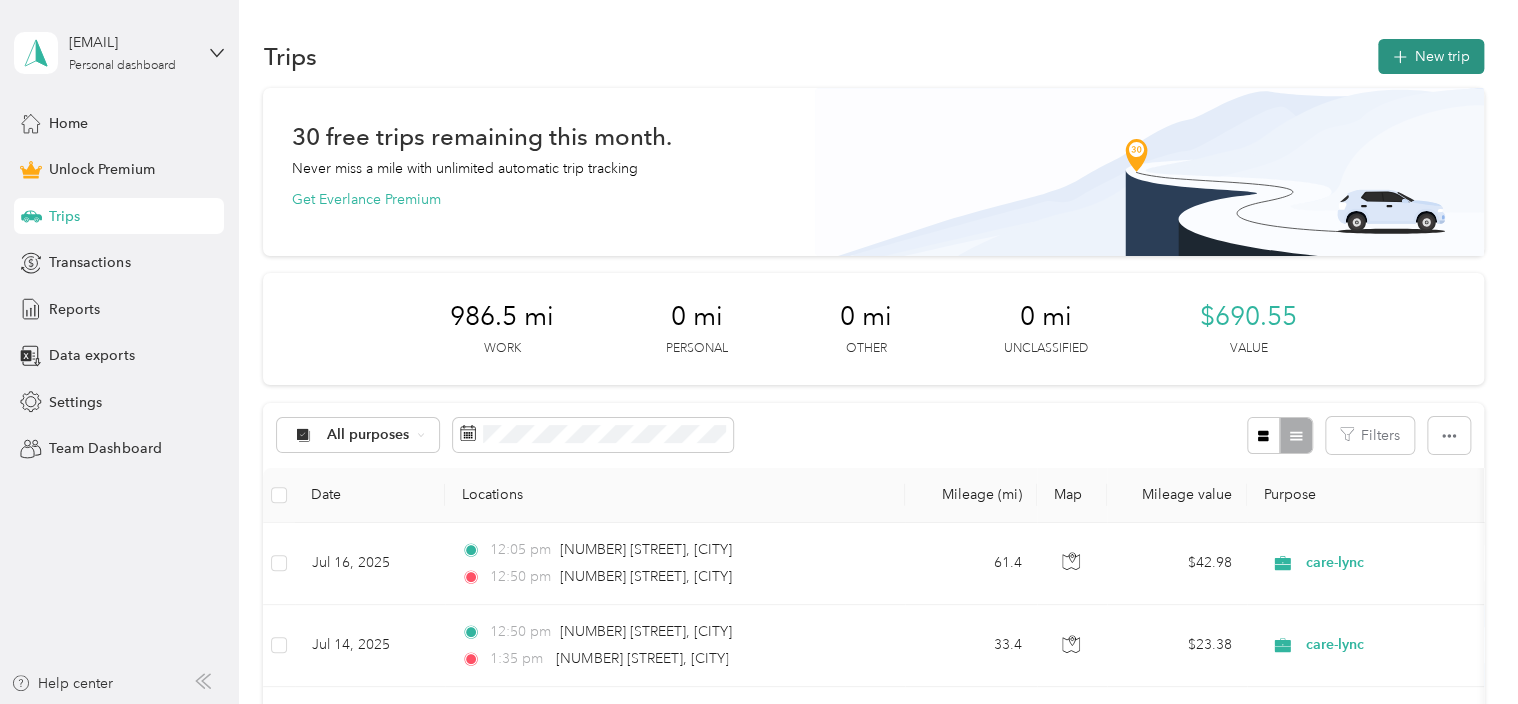 click on "New trip" at bounding box center [1431, 56] 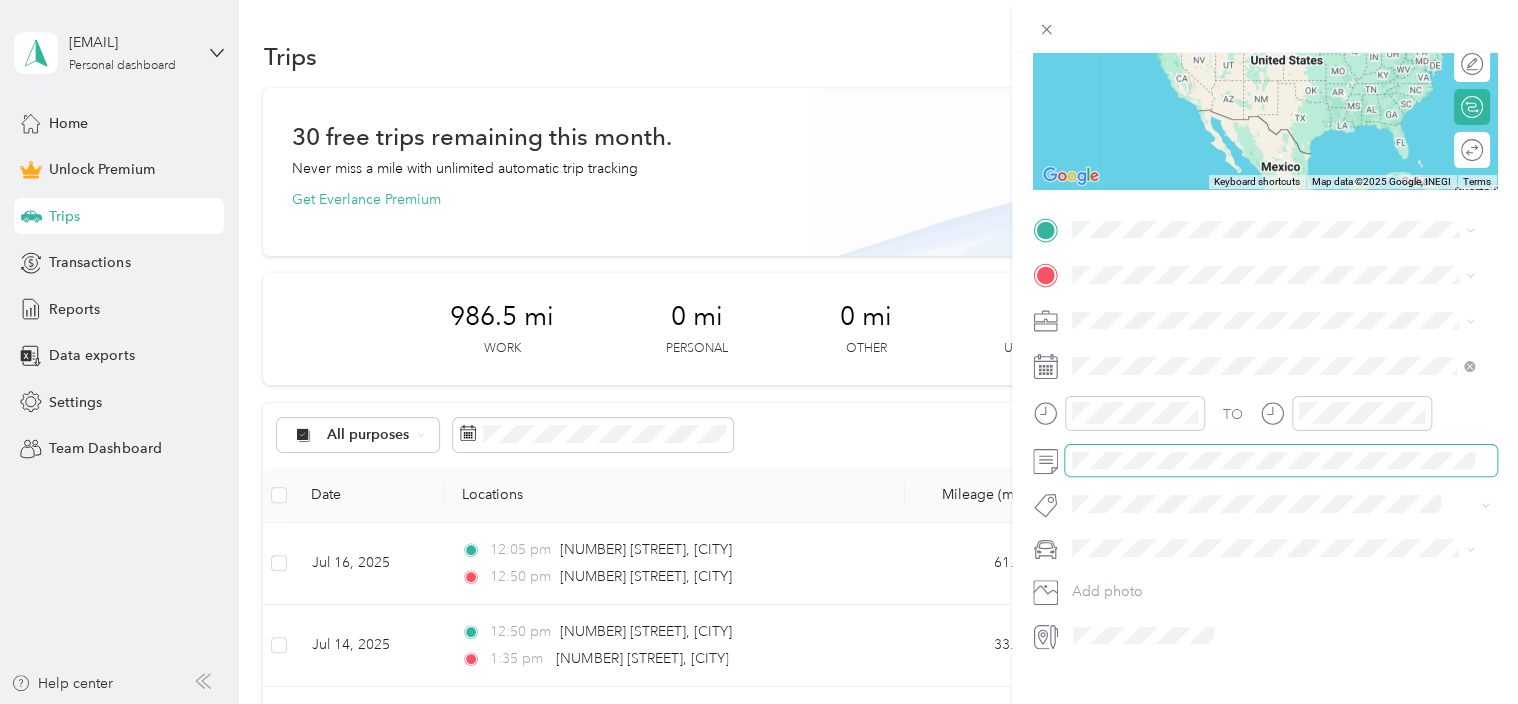 scroll, scrollTop: 299, scrollLeft: 0, axis: vertical 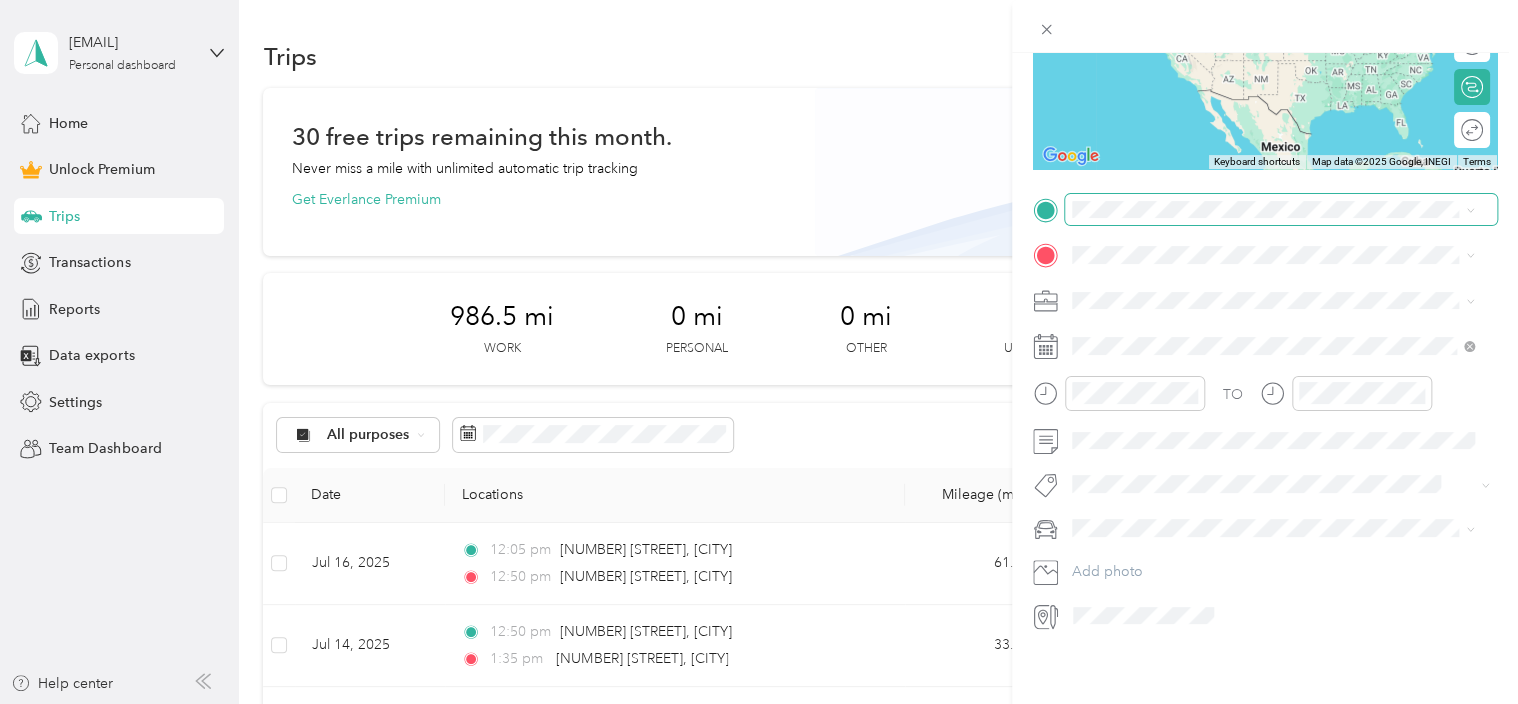 click at bounding box center (1281, 210) 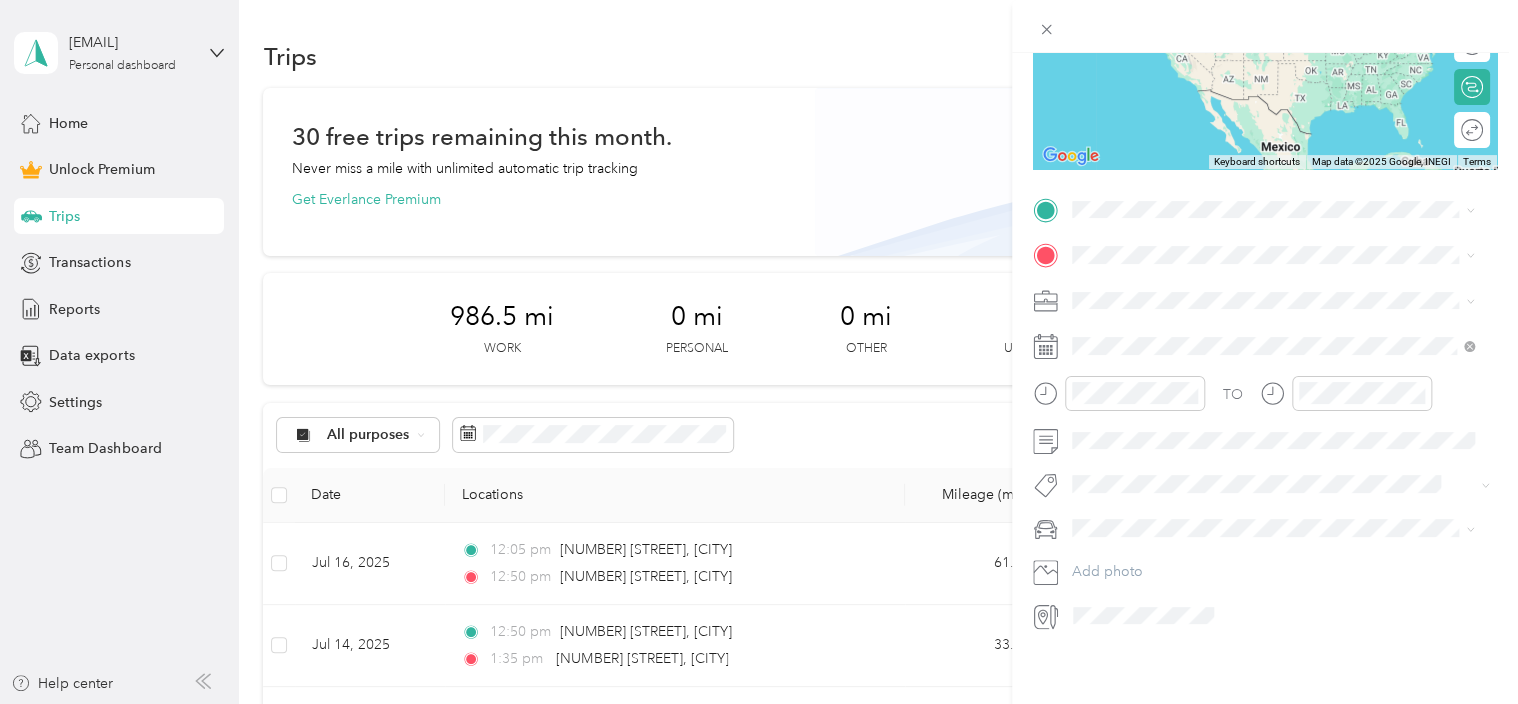 click on "[NUMBER] [STREET]
[CITY], [STATE] [POSTAL_CODE], [COUNTRY]" at bounding box center (1253, 273) 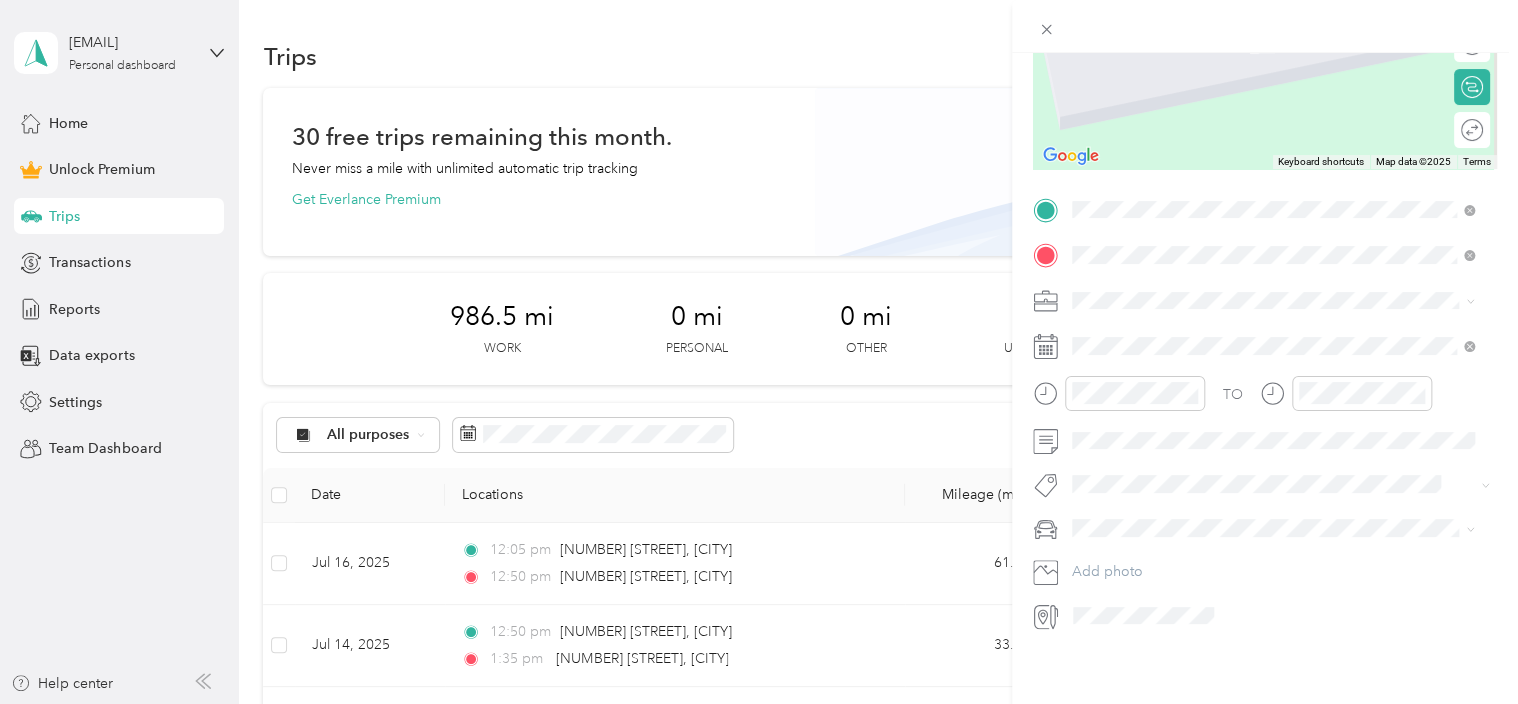 click on "[NUMBER] [STREET]
[CITY], [STATE] [POSTAL_CODE], [COUNTRY]" at bounding box center [1253, 320] 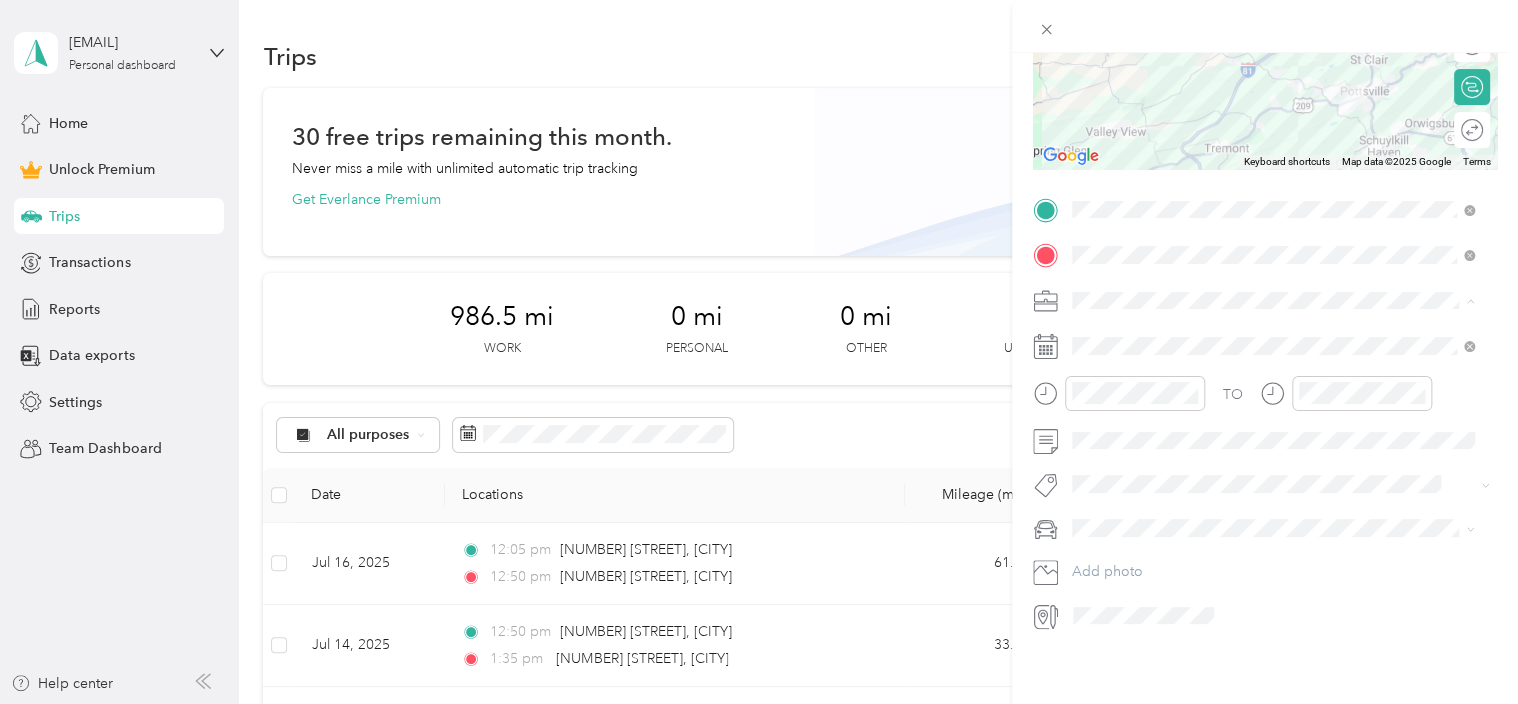 click on "care-lync" at bounding box center [1273, 390] 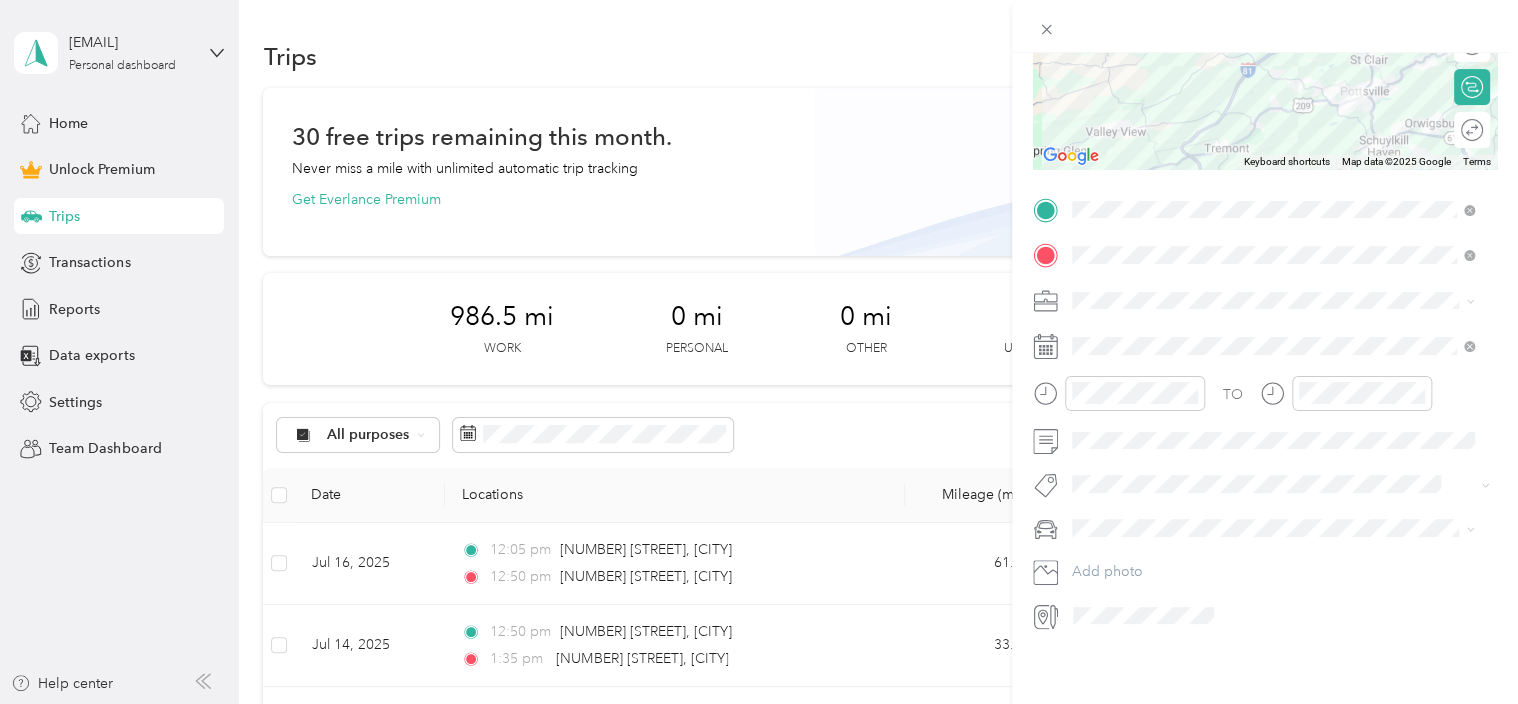 click on "Round trip" at bounding box center [1483, 130] 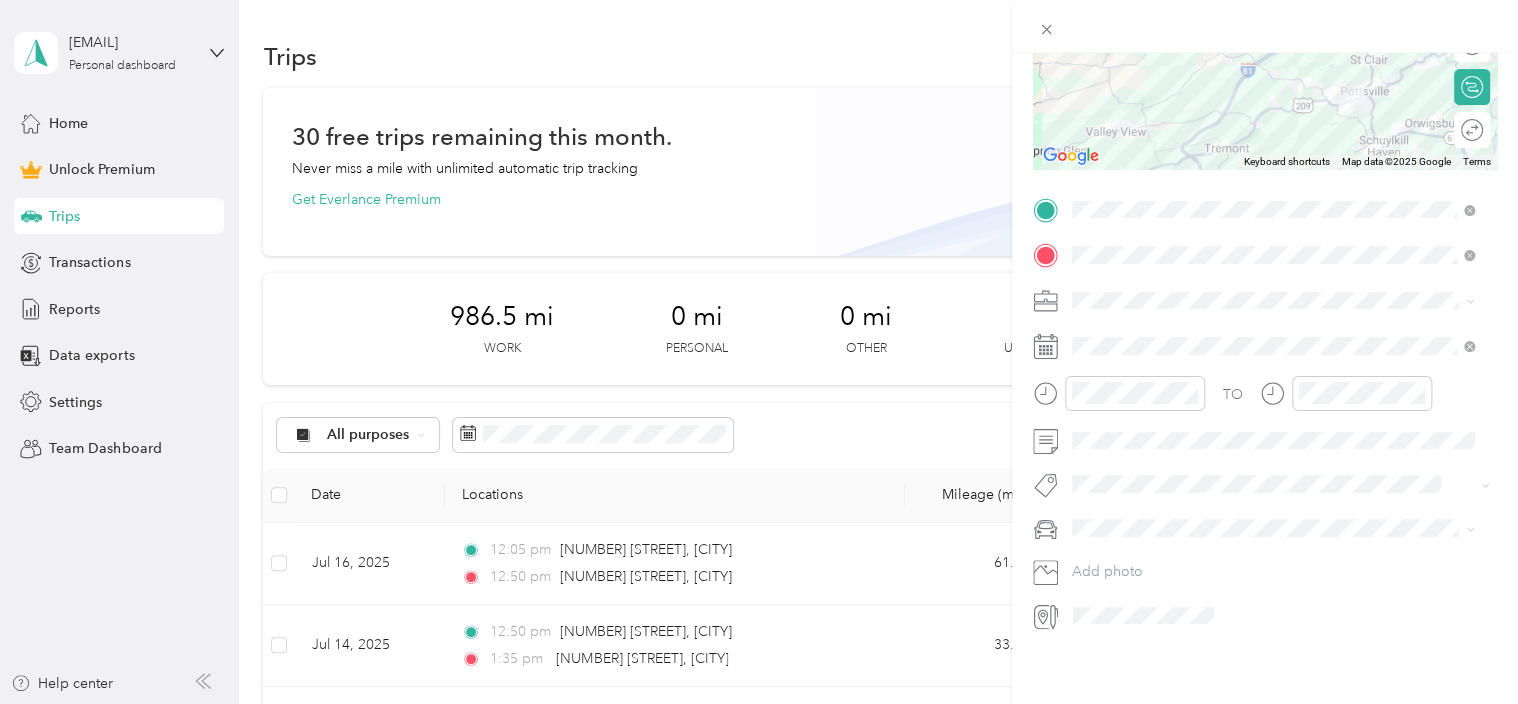 click on "Round trip" at bounding box center (1483, 130) 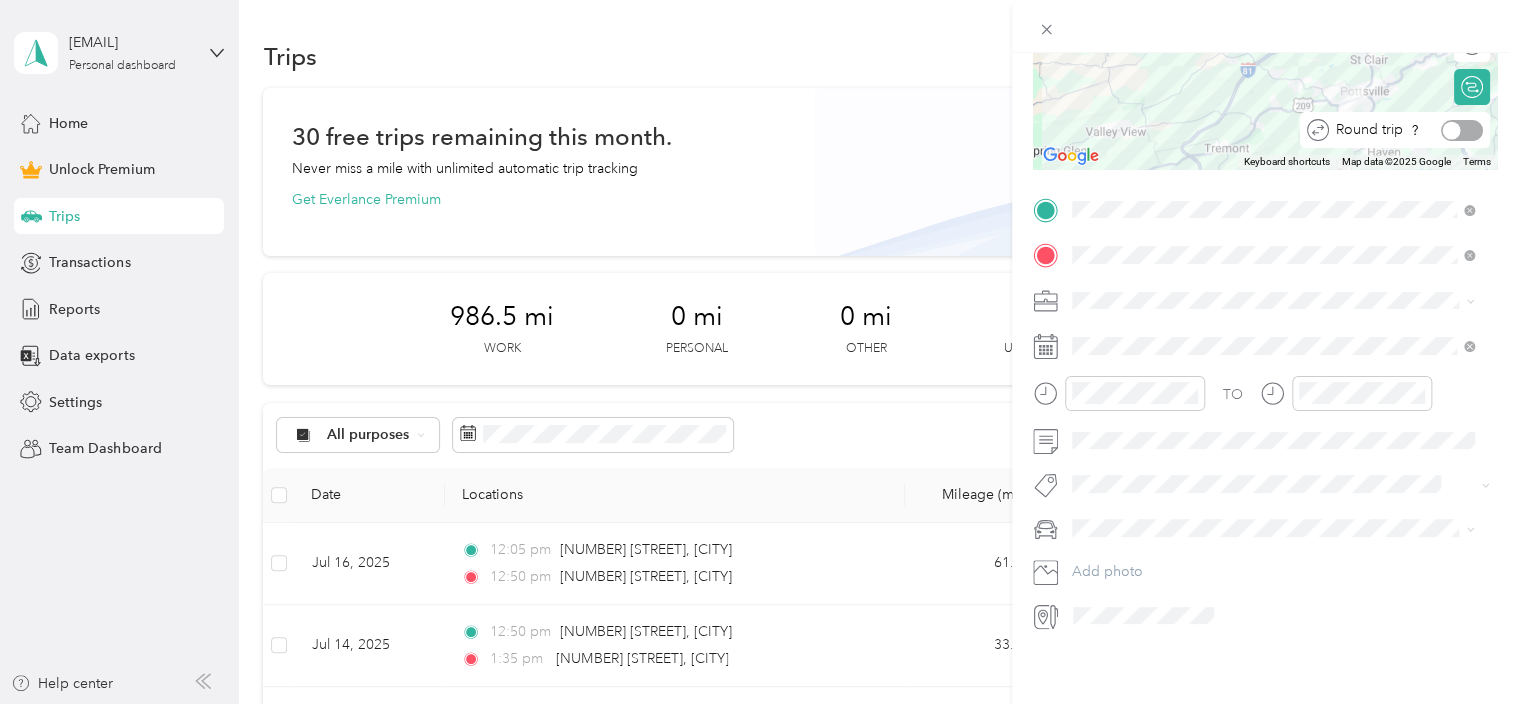 click at bounding box center [1462, 130] 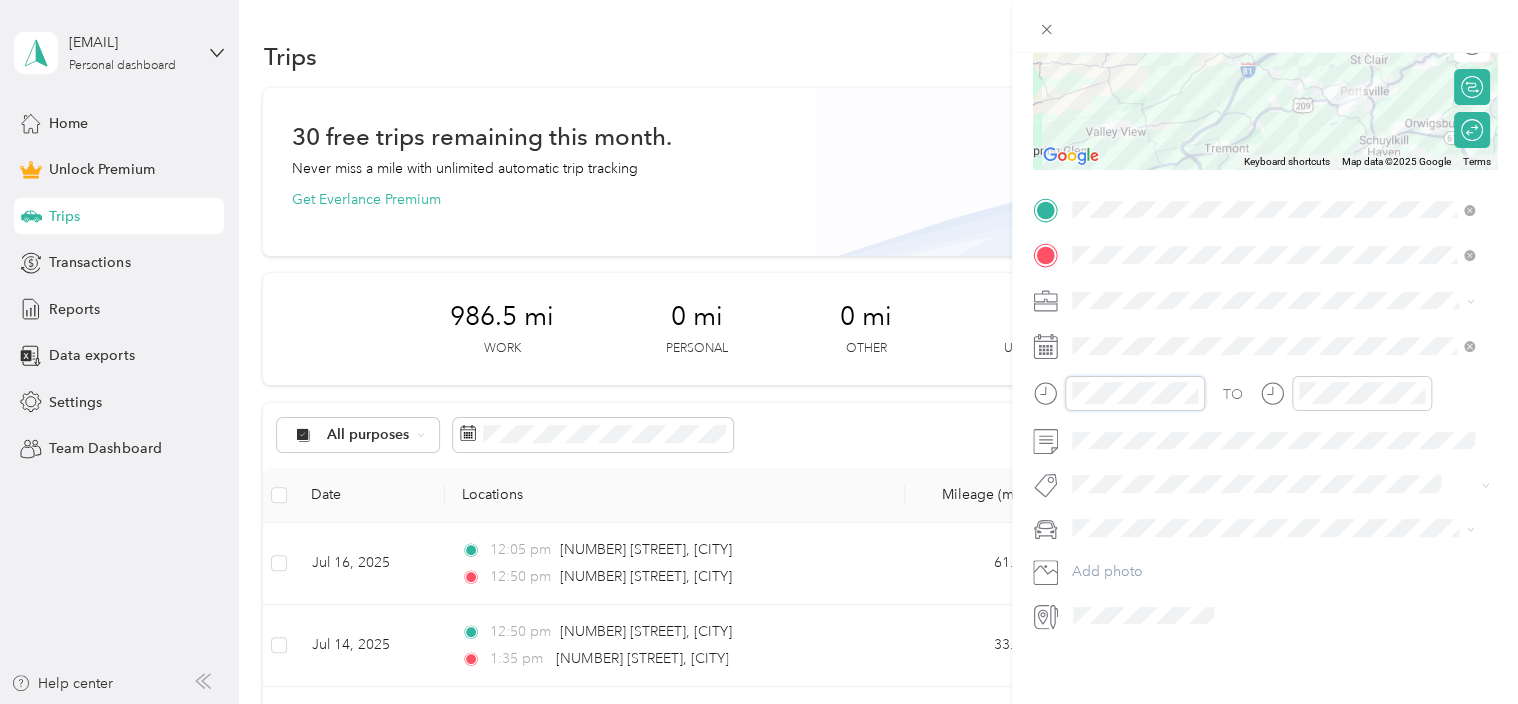 click on "New Trip Save This trip cannot be edited because it is either under review, approved, or paid. Contact your Team Manager to edit it. Miles To navigate the map with touch gestures double-tap and hold your finger on the map, then drag the map. ← Move left → Move right ↑ Move up ↓ Move down + Zoom in - Zoom out Home Jump left by 75% End Jump right by 75% Page Up Jump up by 75% Page Down Jump down by 75% Keyboard shortcuts Map Data Map data ©2025 Google Map data ©2025 Google 5 km  Click to toggle between metric and imperial units Terms Report a map error Edit route Calculate route Round trip TO Add photo" at bounding box center [759, 352] 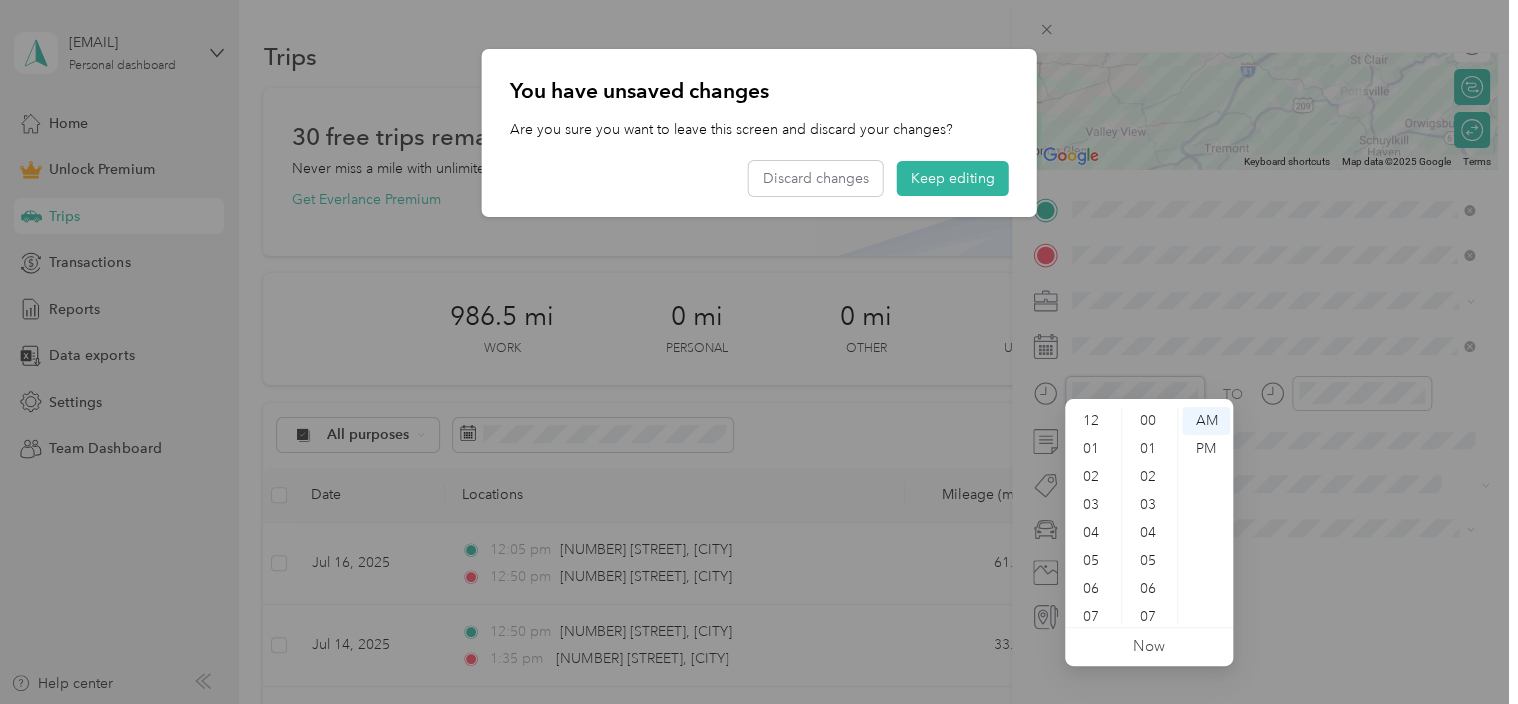 scroll, scrollTop: 336, scrollLeft: 0, axis: vertical 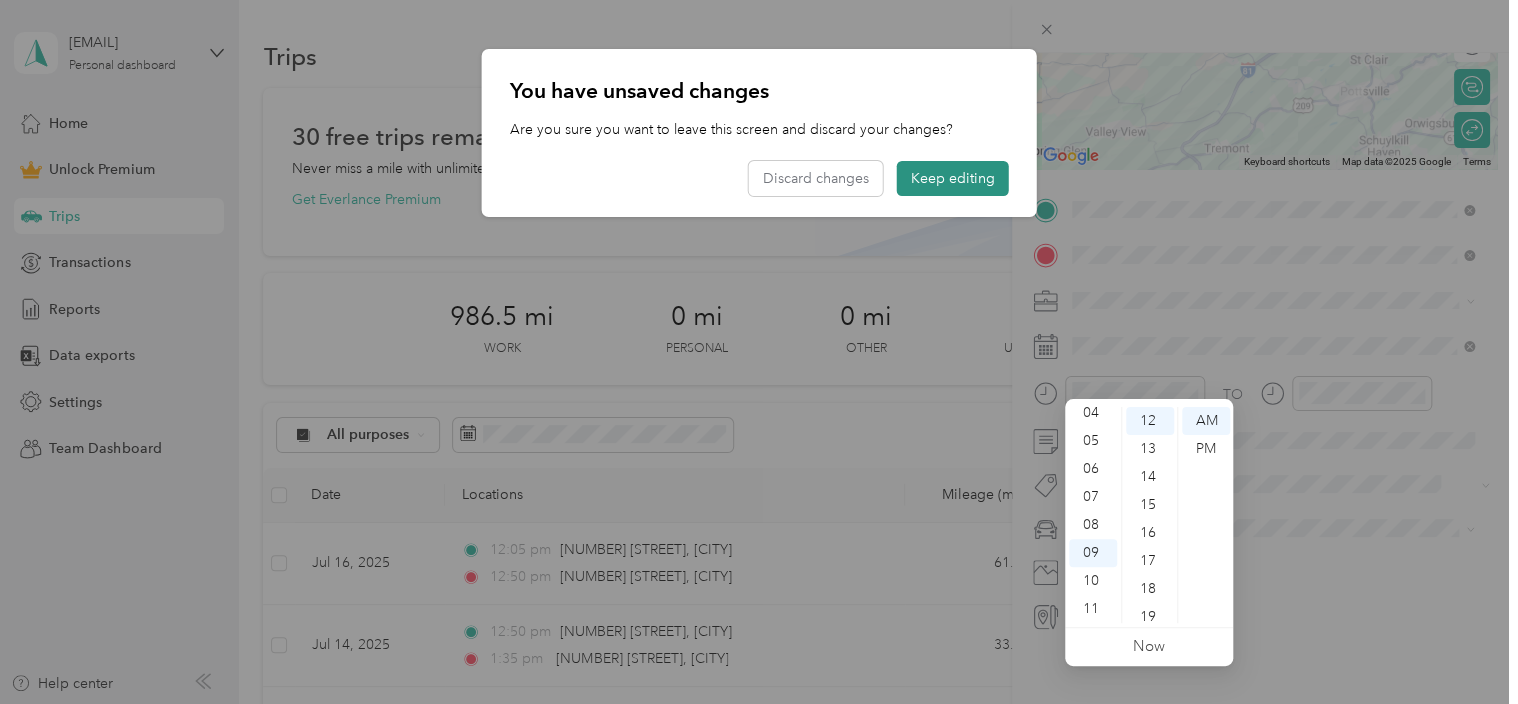 click on "Keep editing" at bounding box center (953, 178) 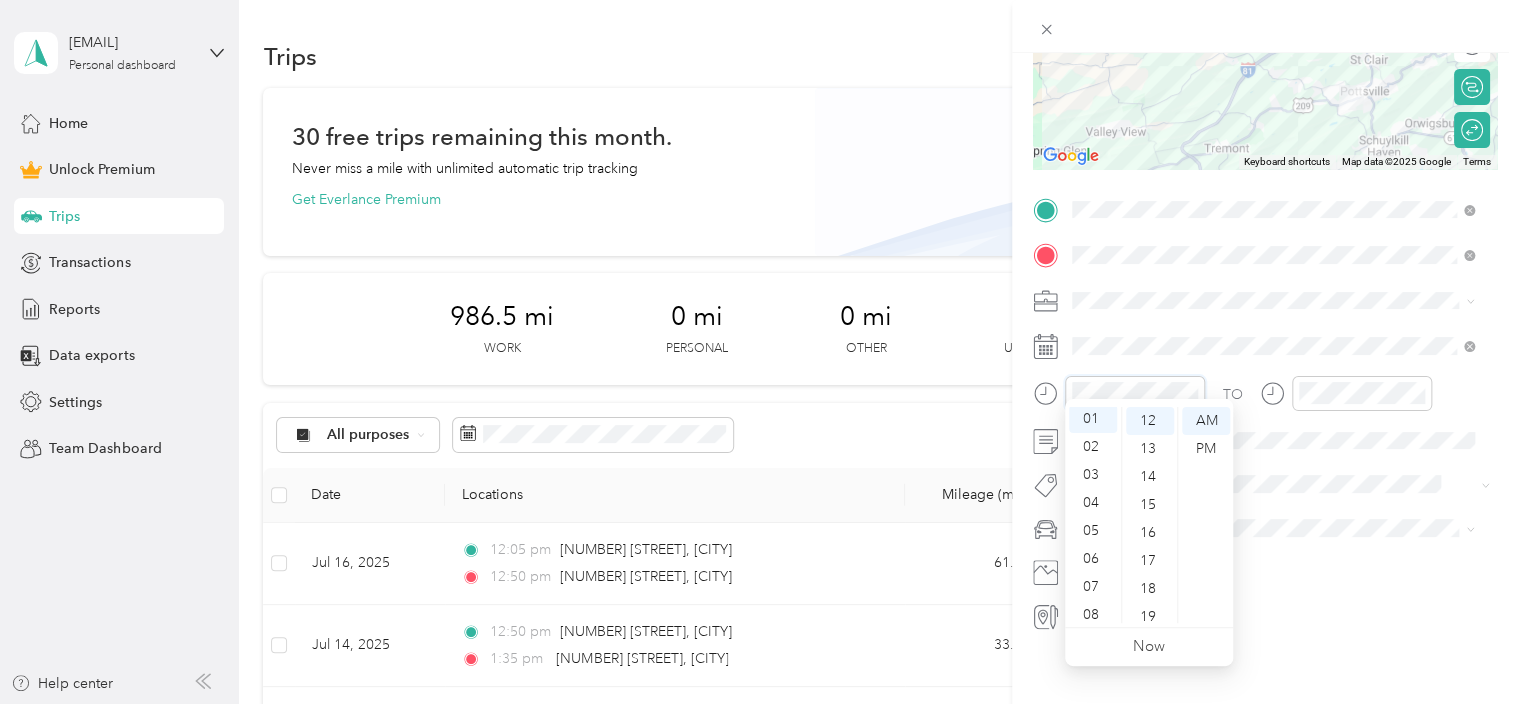 scroll, scrollTop: 28, scrollLeft: 0, axis: vertical 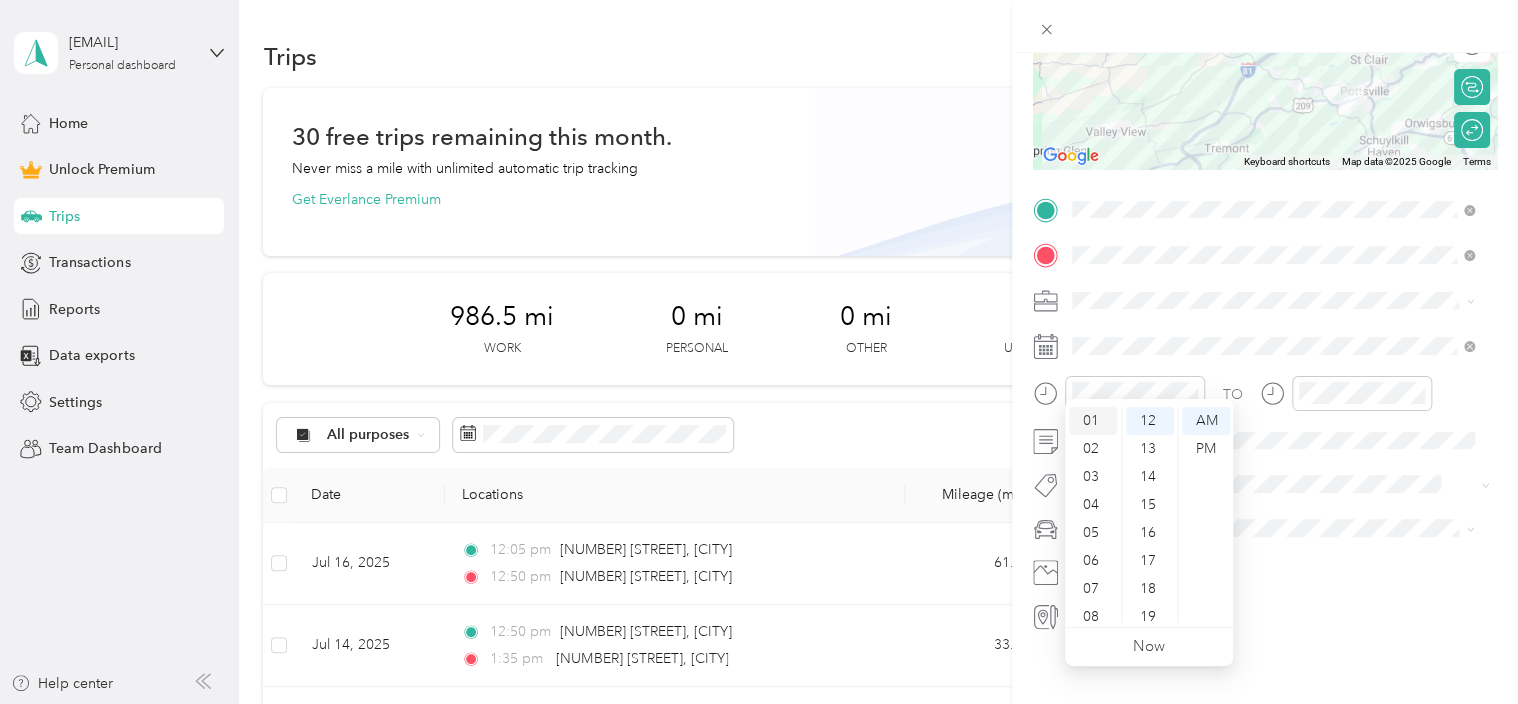 click on "01" at bounding box center (1093, 421) 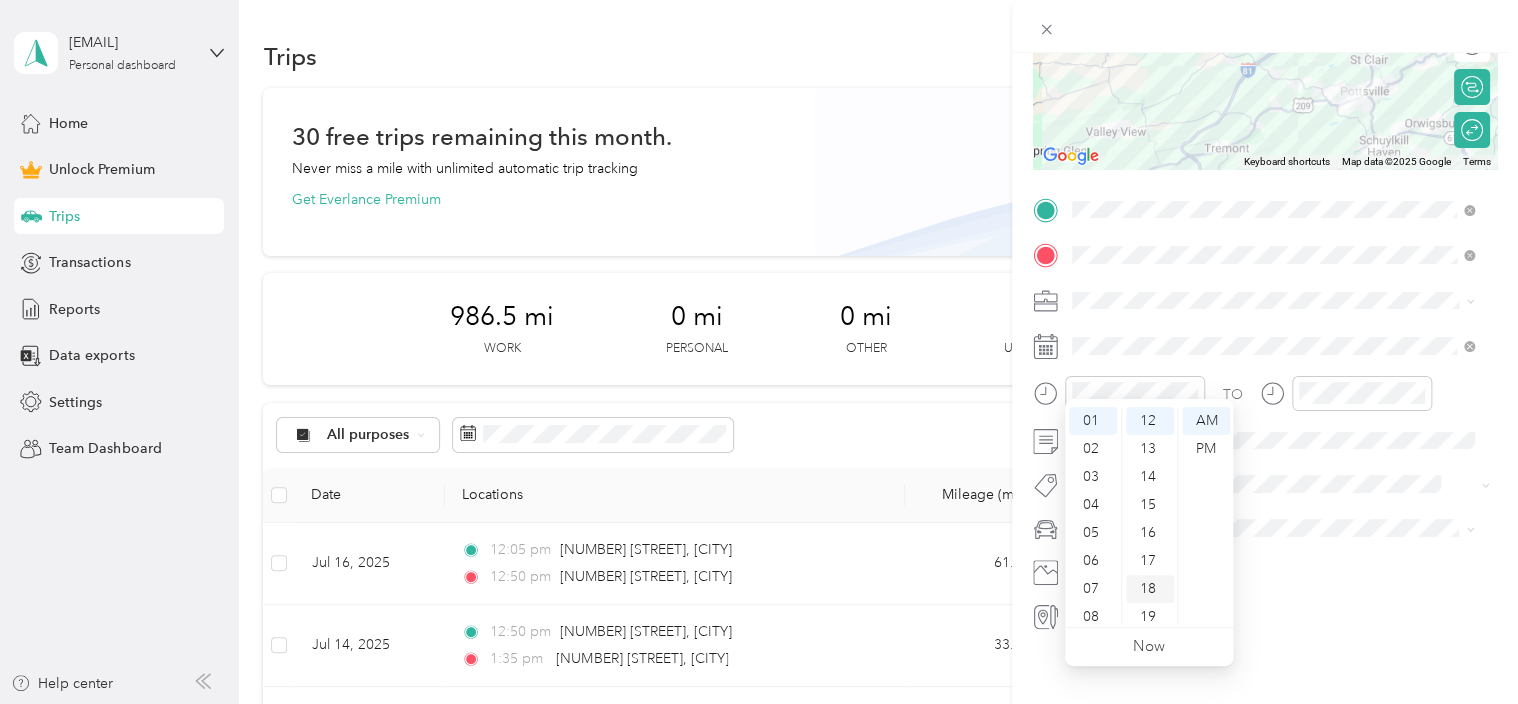 scroll, scrollTop: 120, scrollLeft: 0, axis: vertical 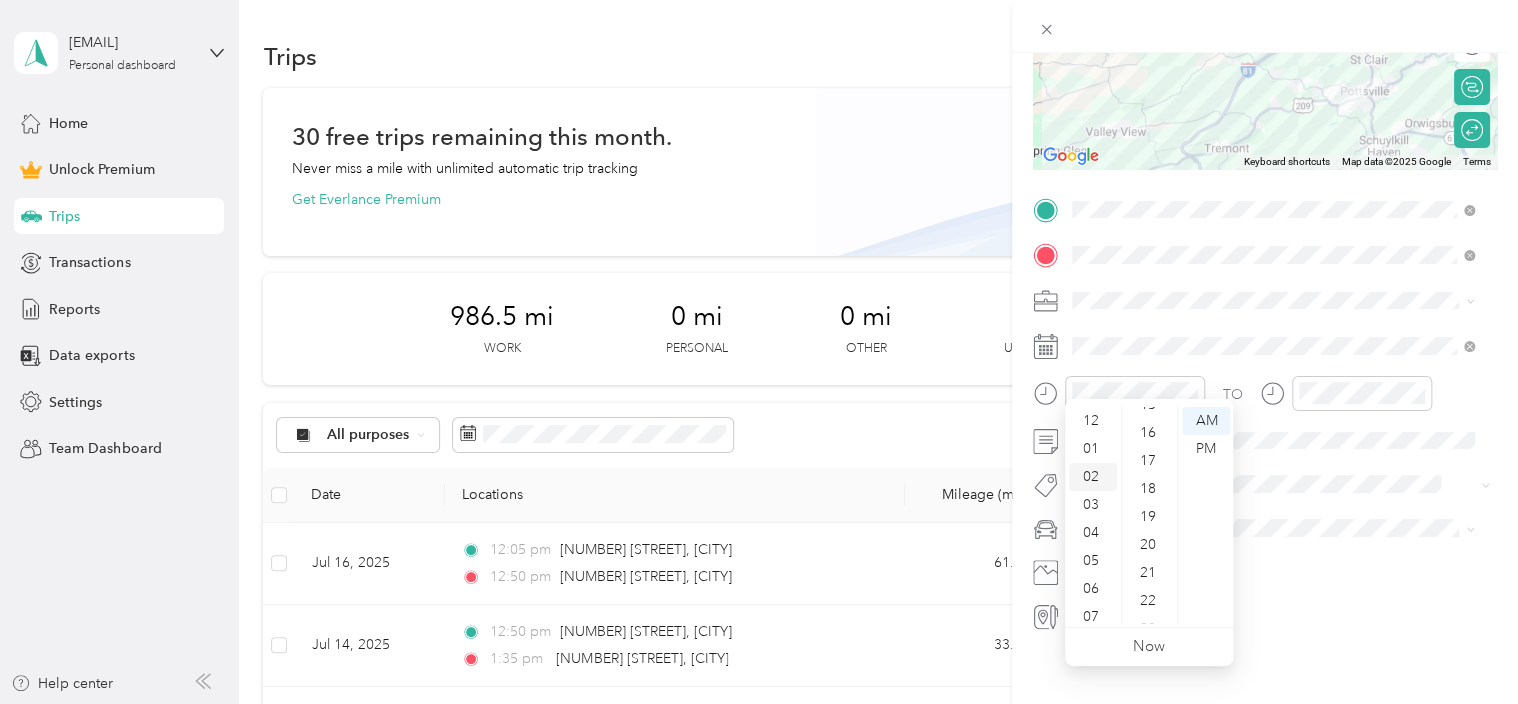 click on "01" at bounding box center (1093, 449) 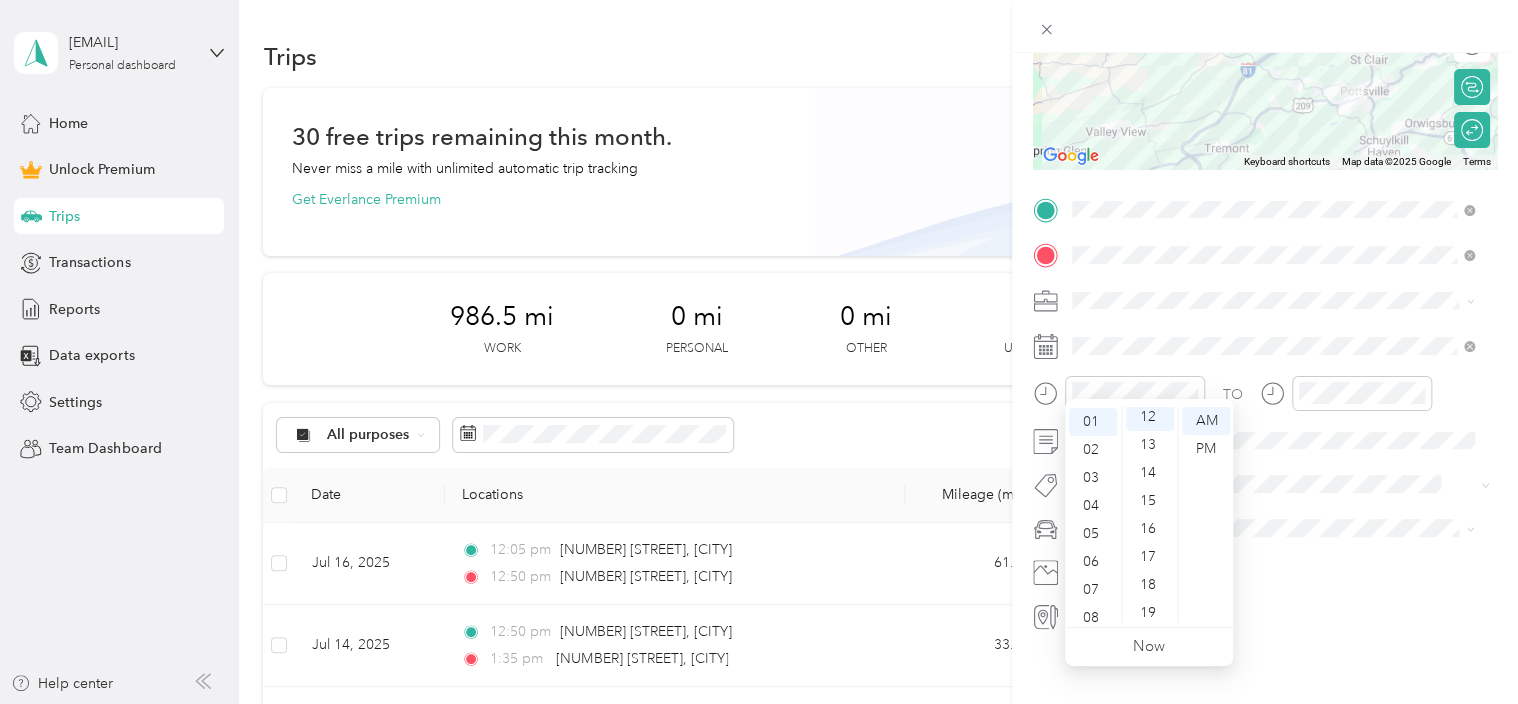 scroll, scrollTop: 28, scrollLeft: 0, axis: vertical 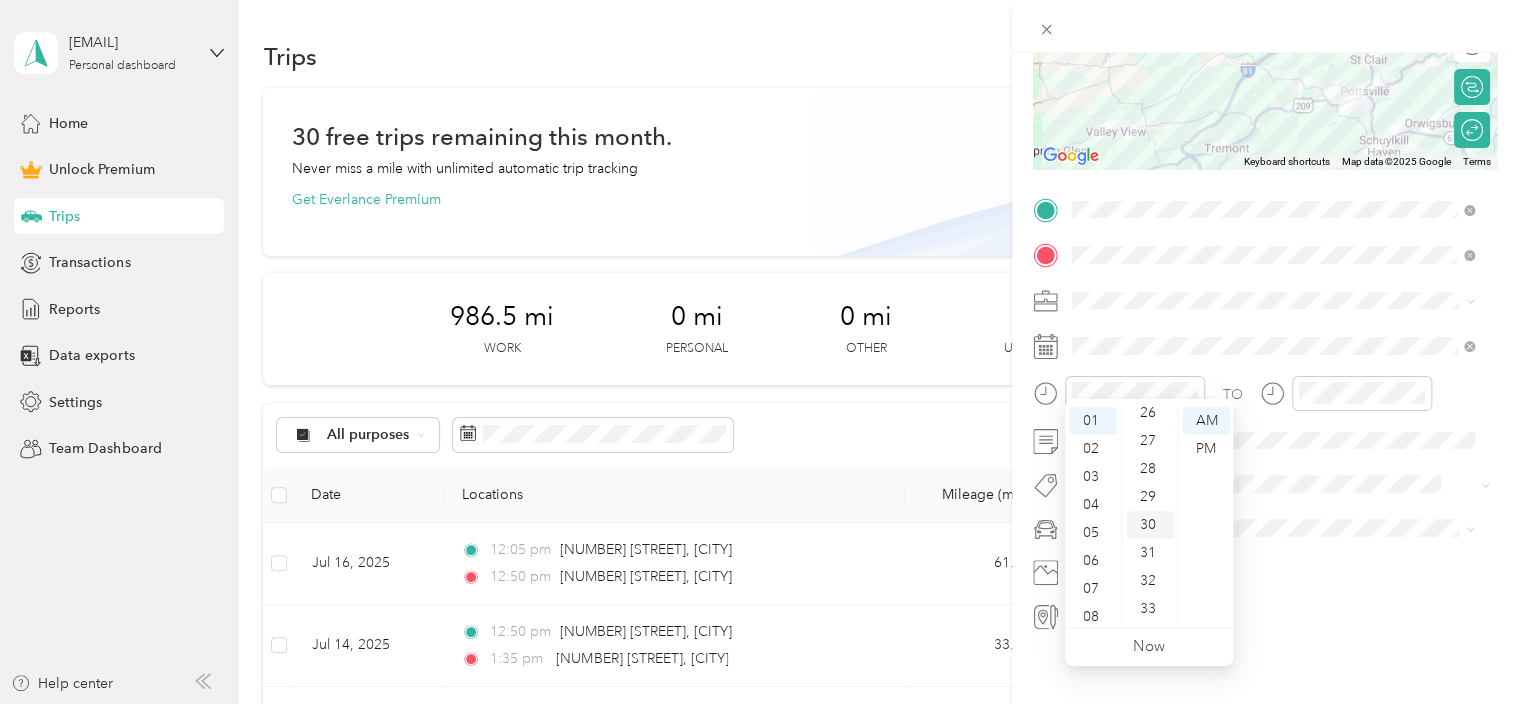 click on "30" at bounding box center (1150, 525) 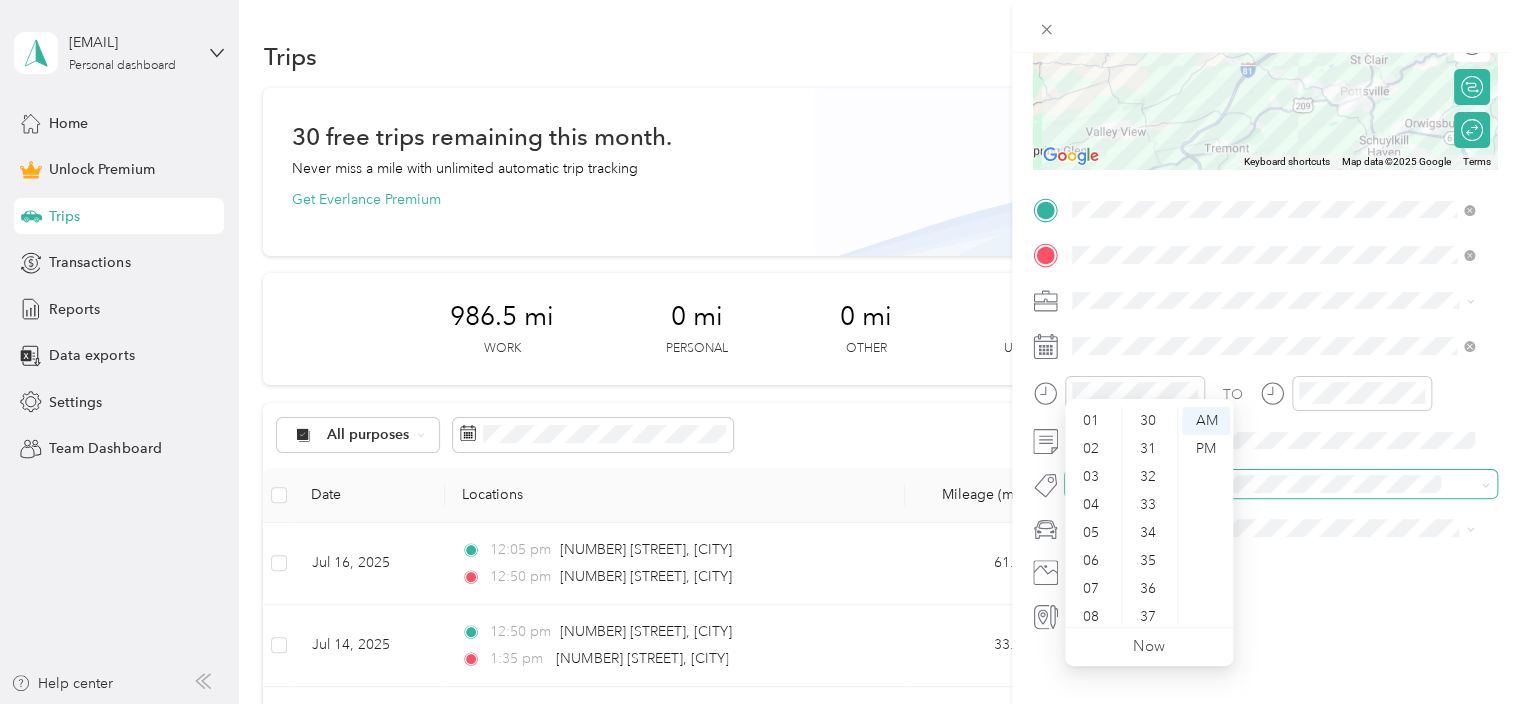 scroll, scrollTop: 120, scrollLeft: 0, axis: vertical 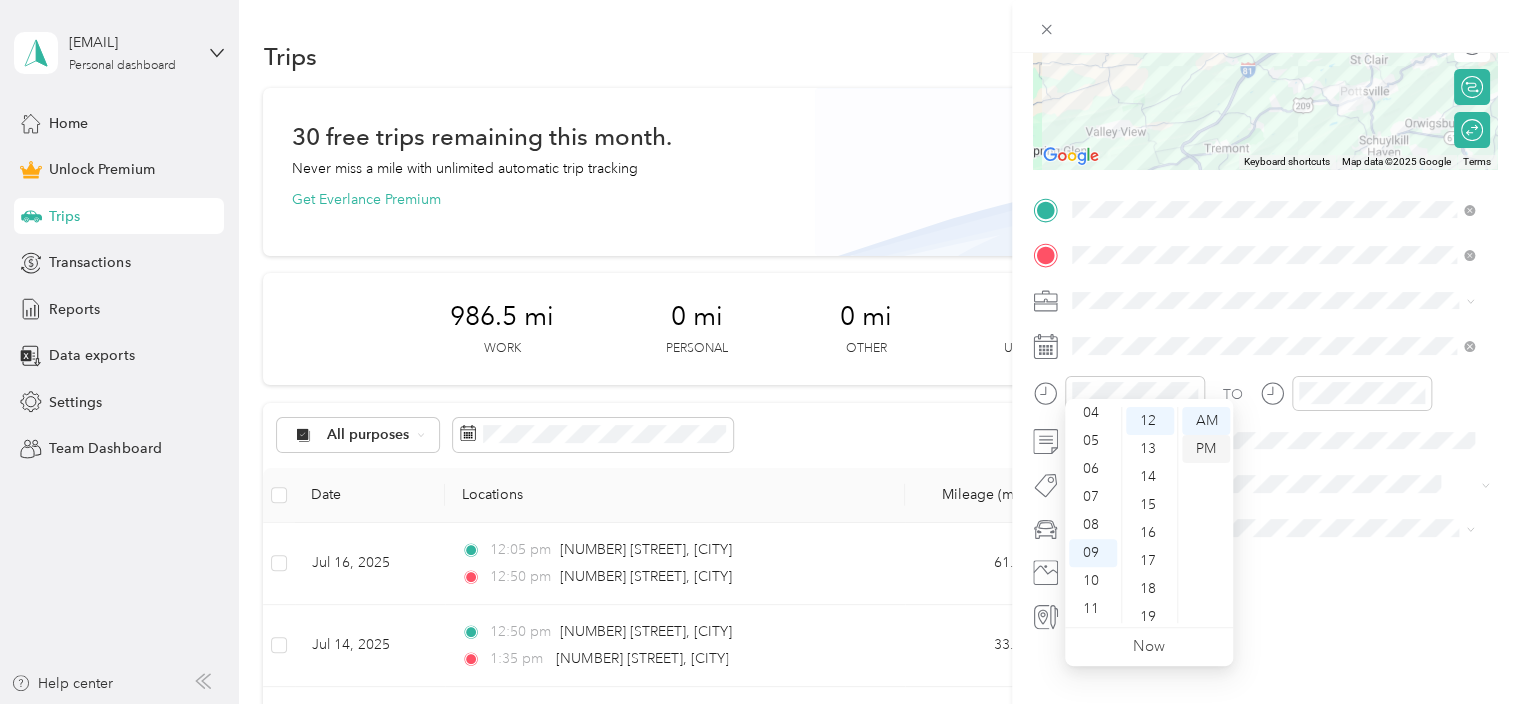 click on "PM" at bounding box center (1206, 449) 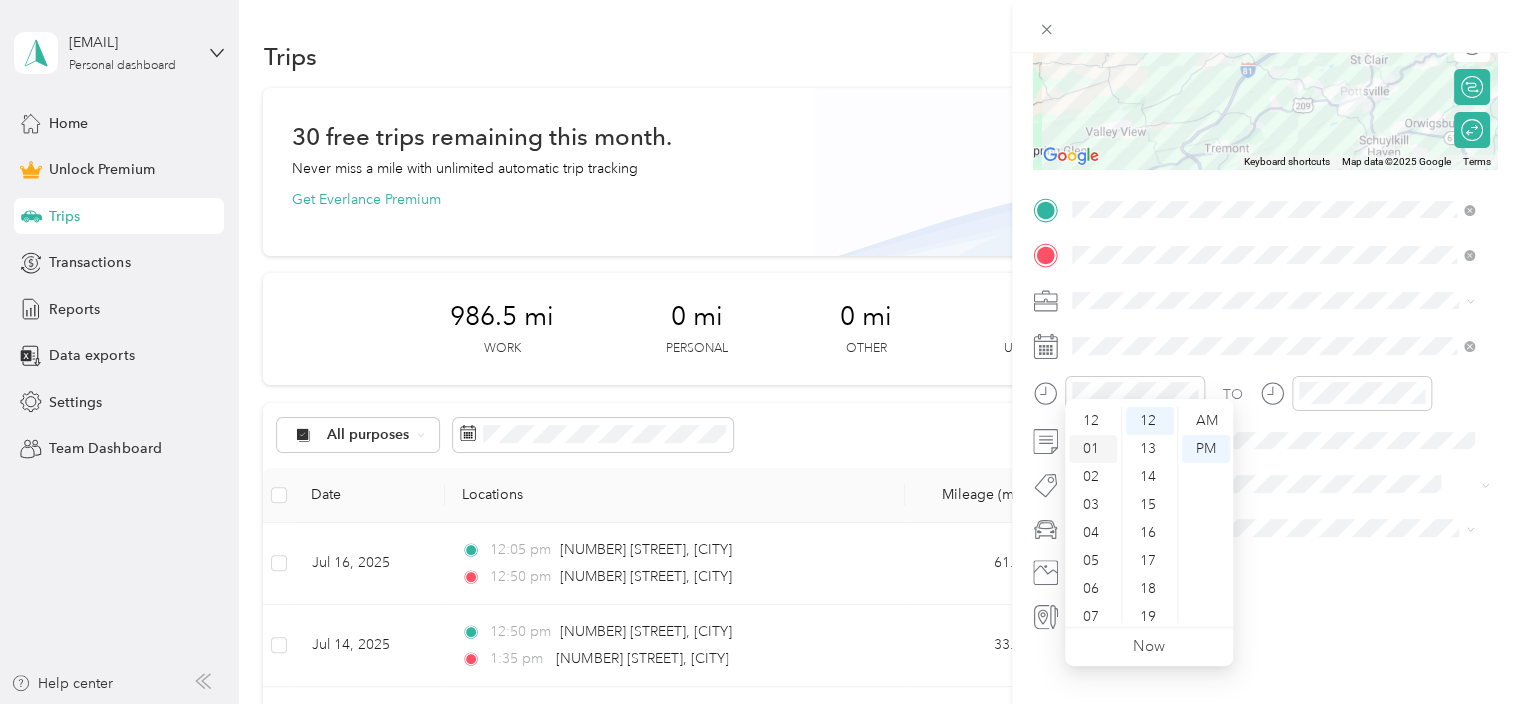 scroll, scrollTop: 0, scrollLeft: 0, axis: both 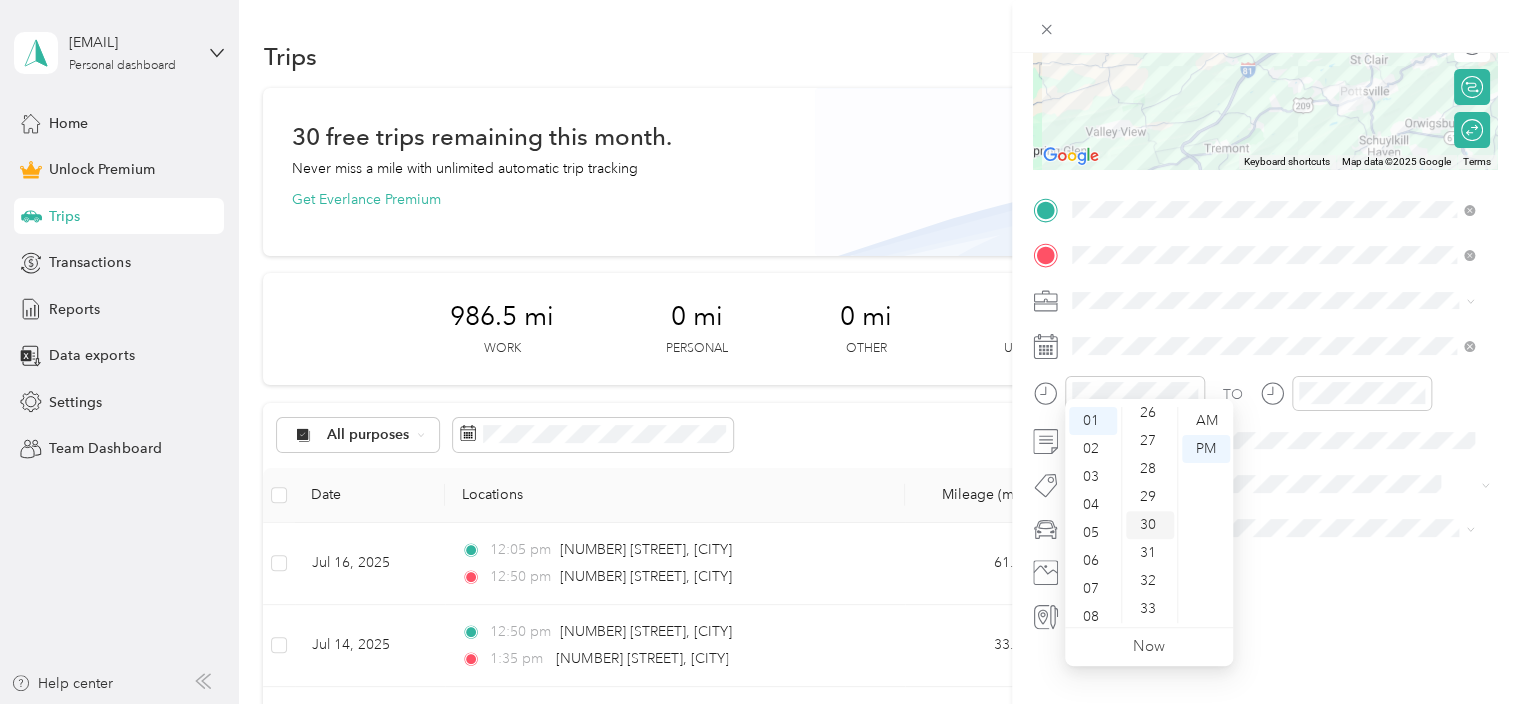 click on "30" at bounding box center [1150, 525] 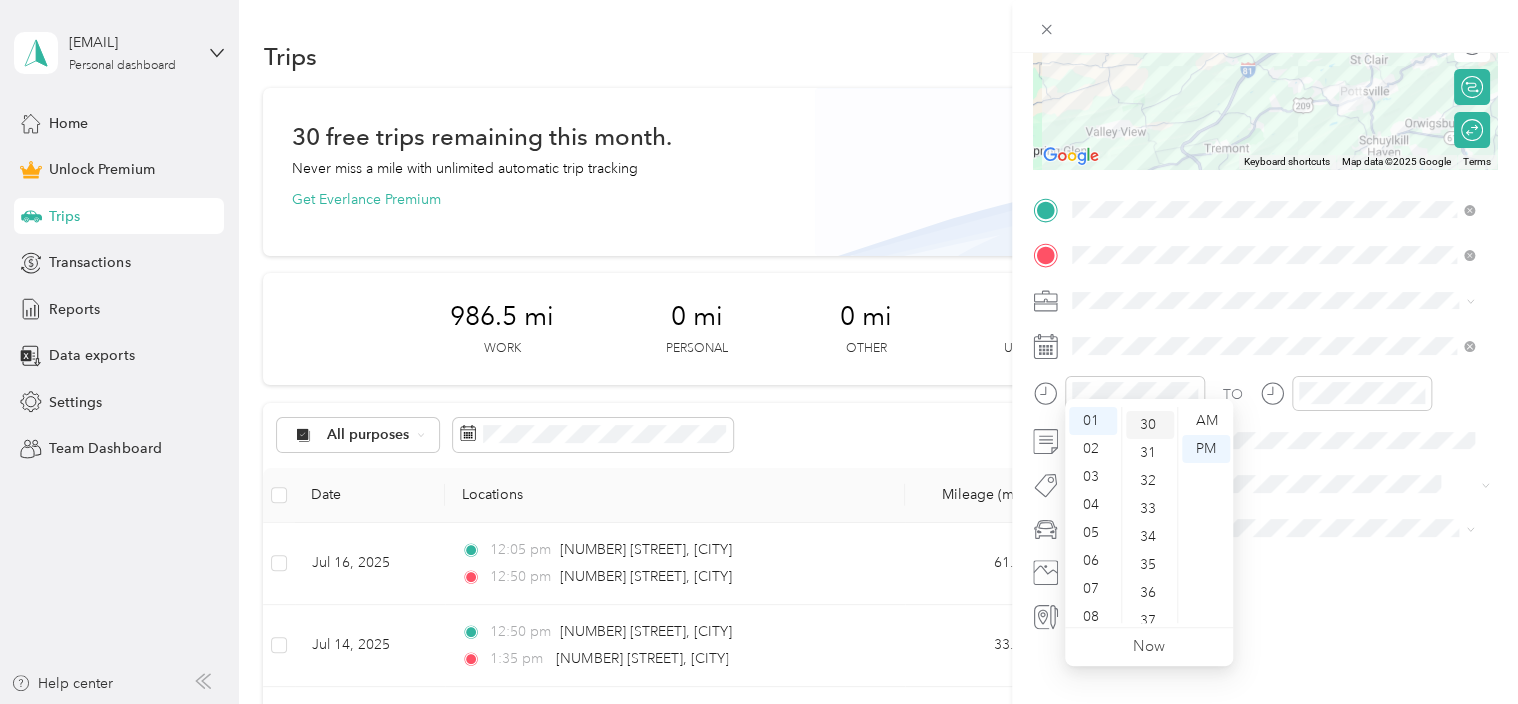 scroll, scrollTop: 840, scrollLeft: 0, axis: vertical 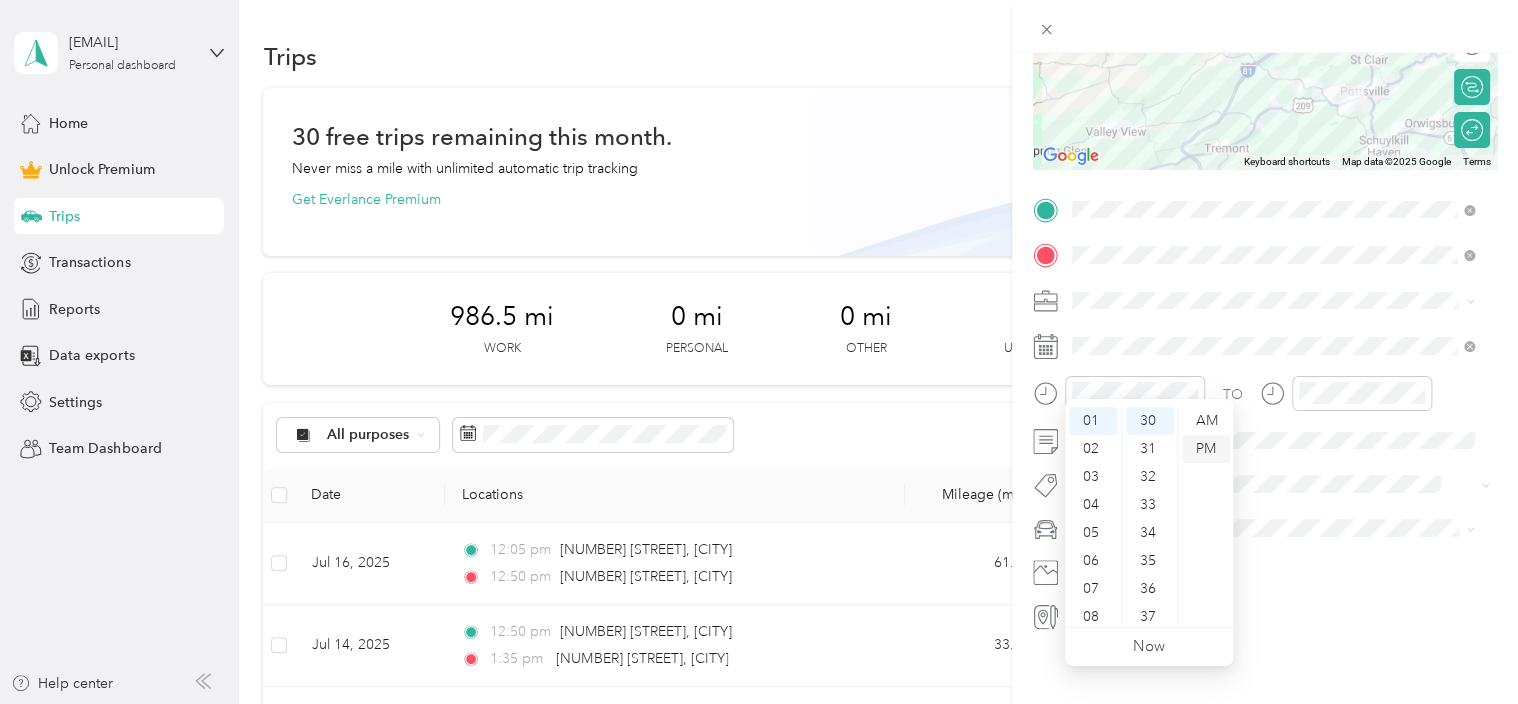 click on "PM" at bounding box center (1206, 449) 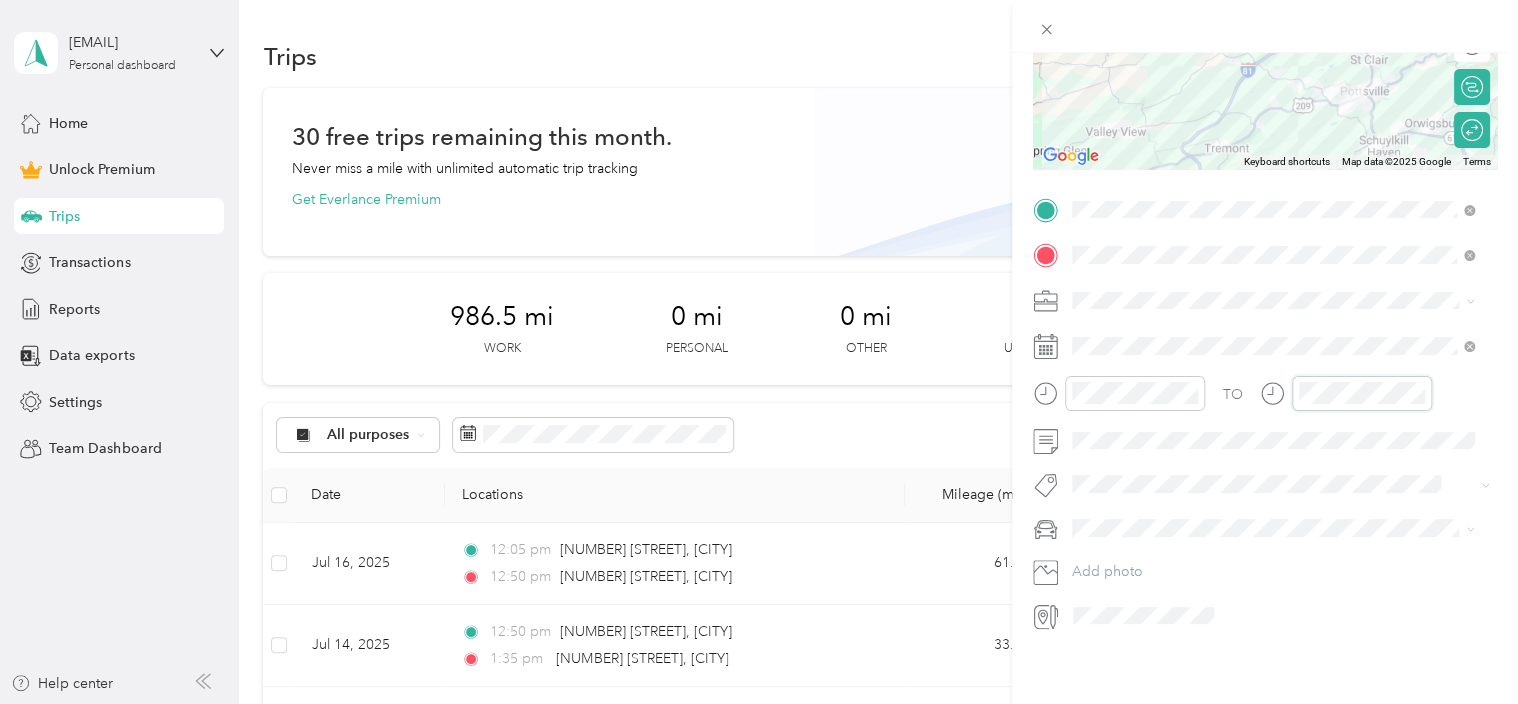 click at bounding box center [1346, 393] 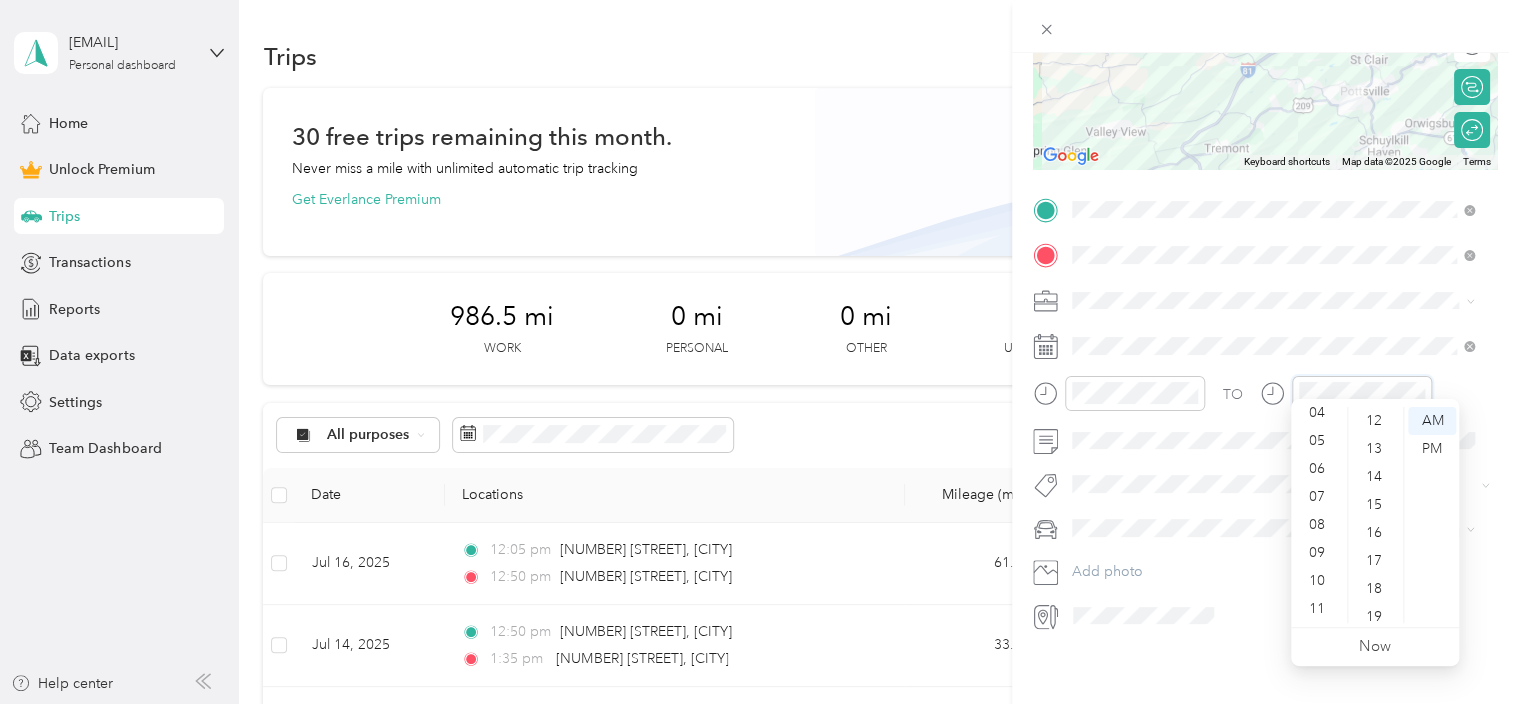 scroll, scrollTop: 84, scrollLeft: 0, axis: vertical 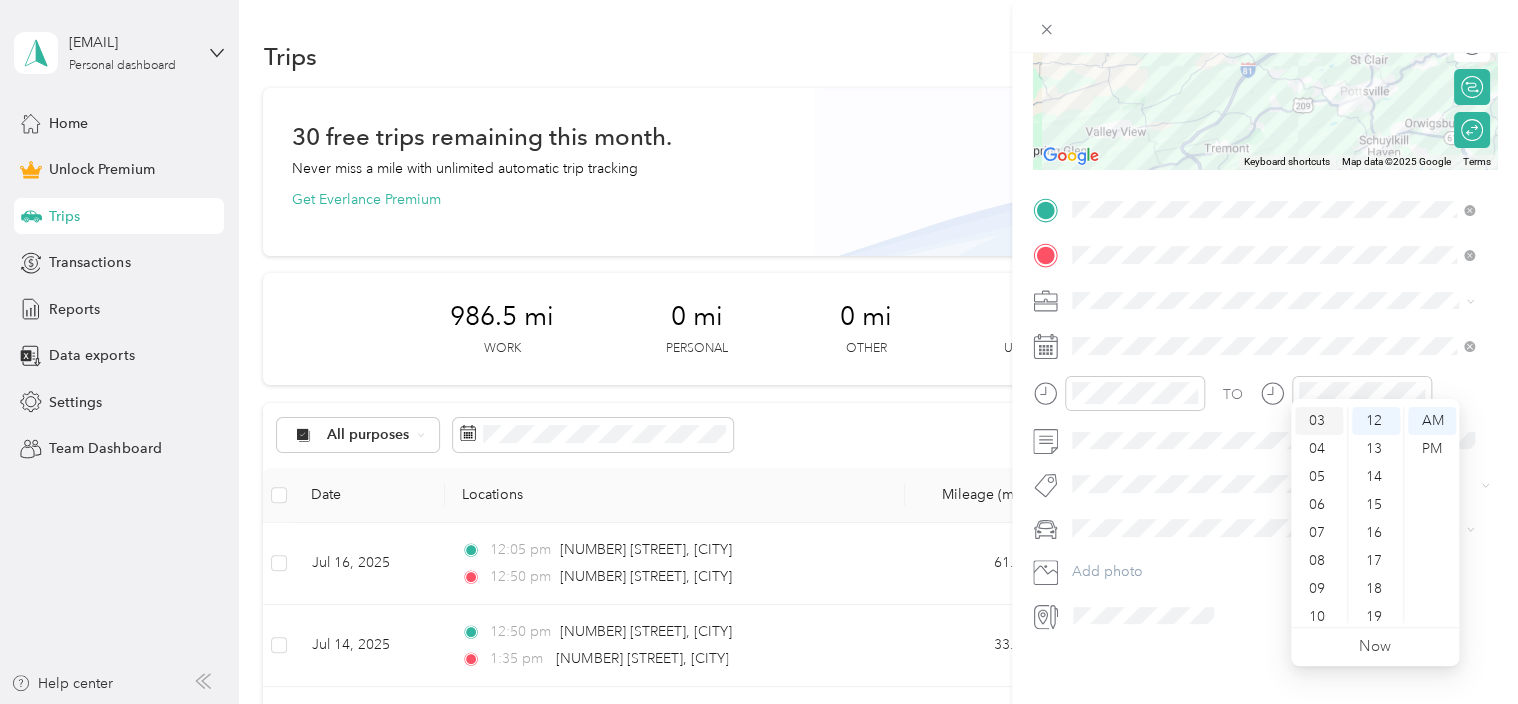 click on "03" at bounding box center (1319, 421) 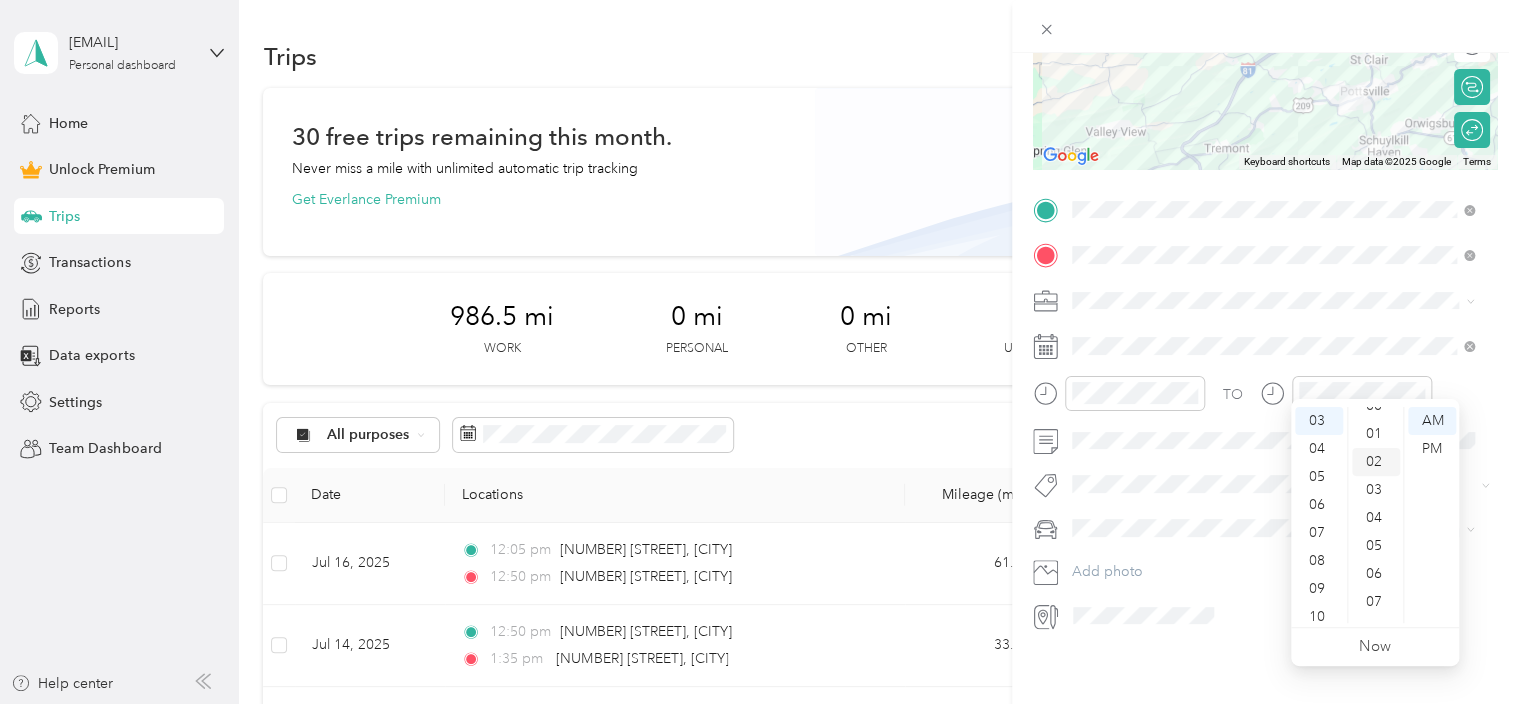 scroll, scrollTop: 0, scrollLeft: 0, axis: both 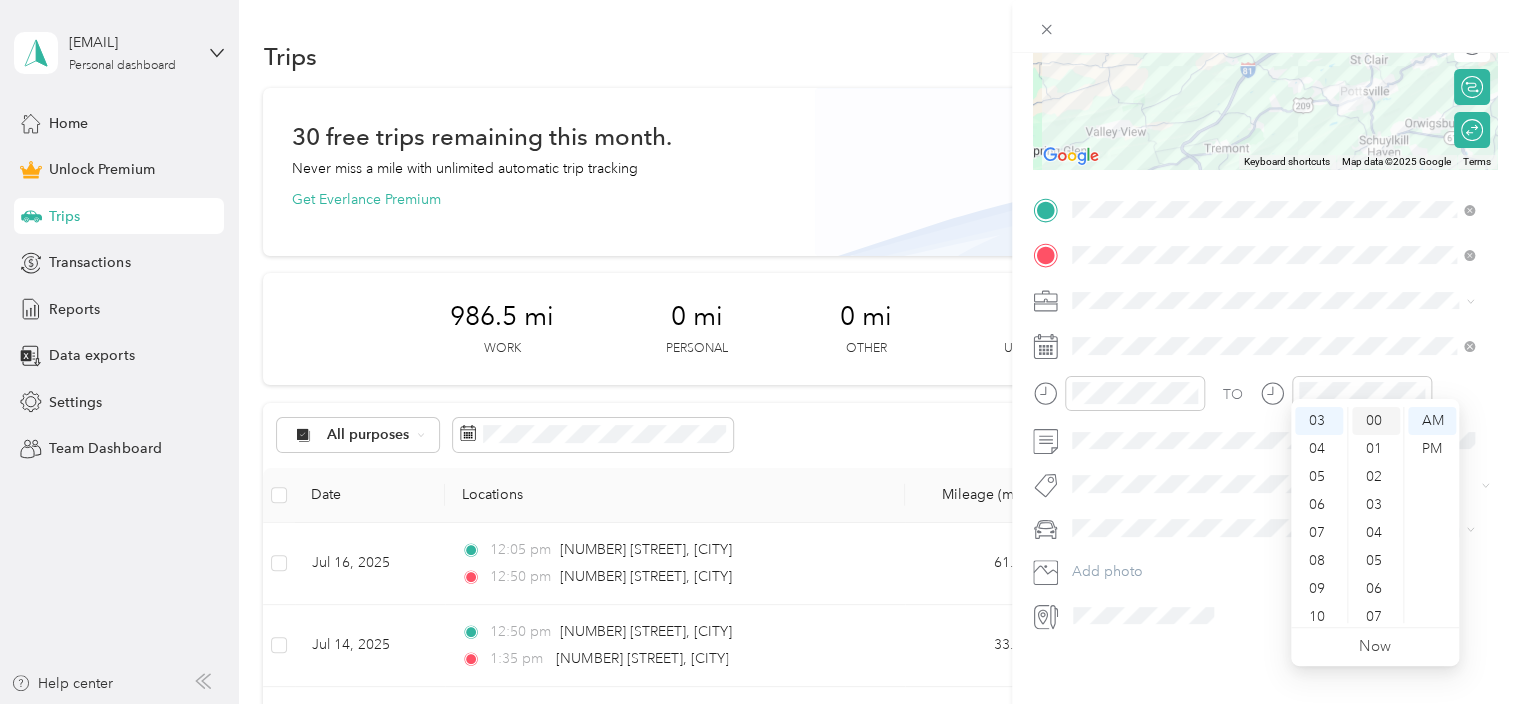 click on "00" at bounding box center [1376, 421] 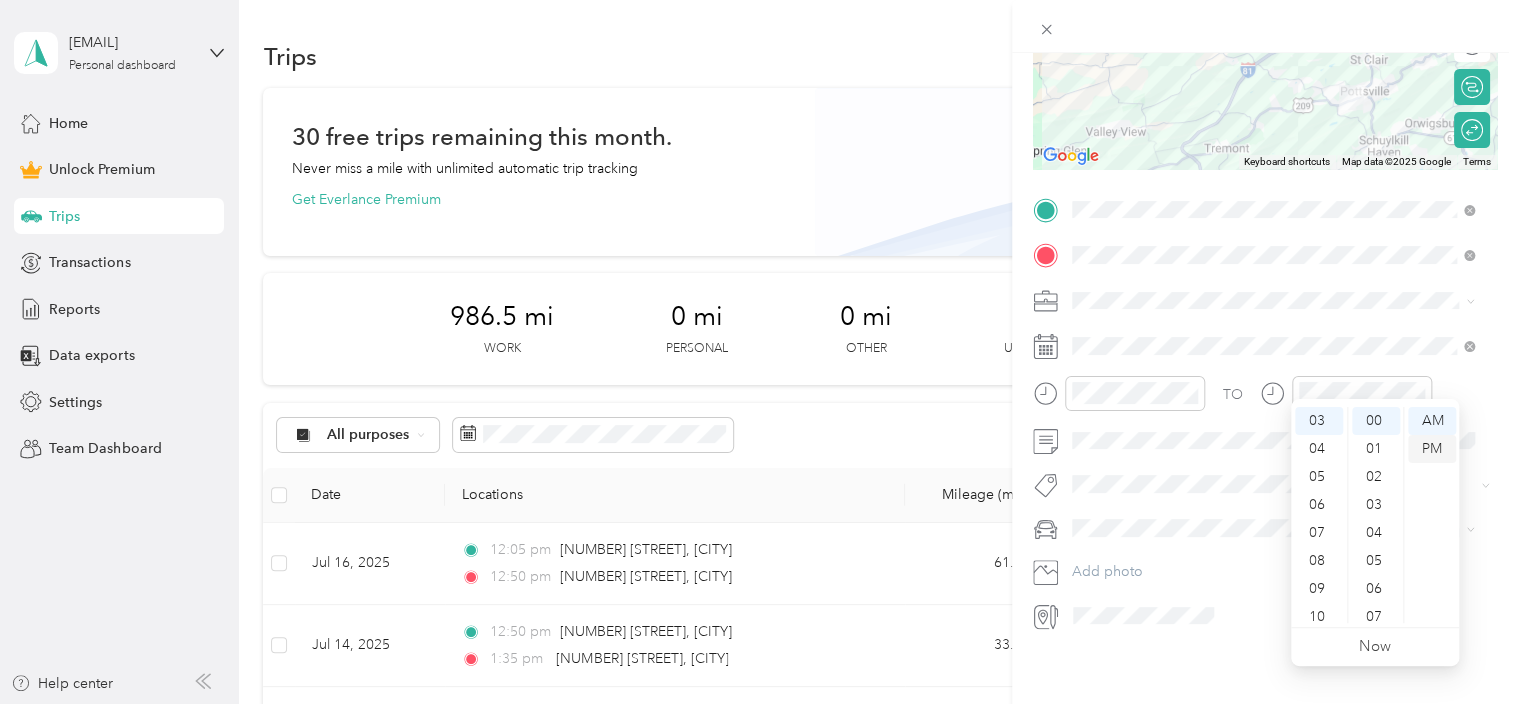 click on "PM" at bounding box center (1432, 449) 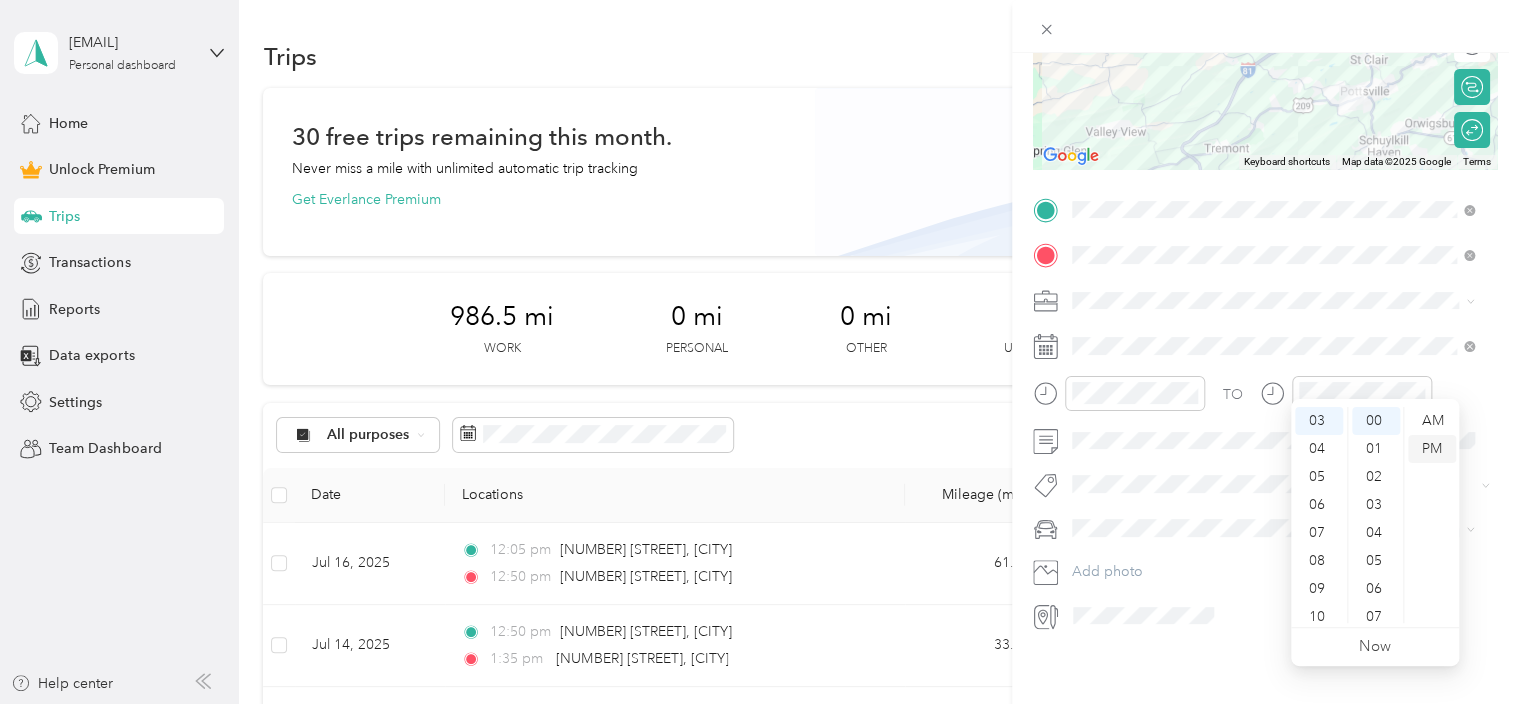 scroll, scrollTop: 120, scrollLeft: 0, axis: vertical 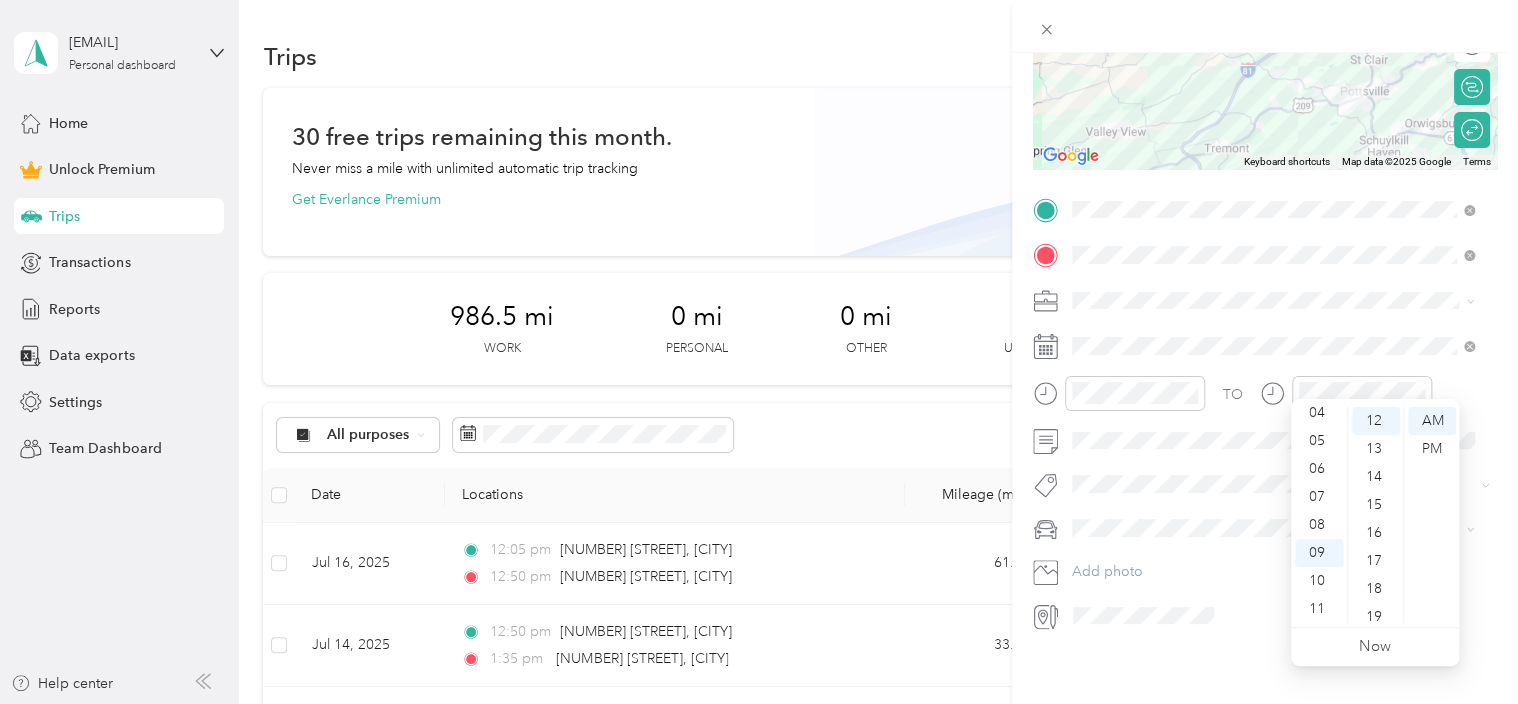click on "New Trip Save This trip cannot be edited because it is either under review, approved, or paid. Contact your Team Manager to edit it. Miles To navigate the map with touch gestures double-tap and hold your finger on the map, then drag the map. ← Move left → Move right ↑ Move up ↓ Move down + Zoom in - Zoom out Home Jump left by 75% End Jump right by 75% Page Up Jump up by 75% Page Down Jump down by 75% Keyboard shortcuts Map Data Map data ©2025 Google Map data ©2025 Google 5 km  Click to toggle between metric and imperial units Terms Report a map error Edit route Calculate route Round trip TO Add photo" at bounding box center [1265, 207] 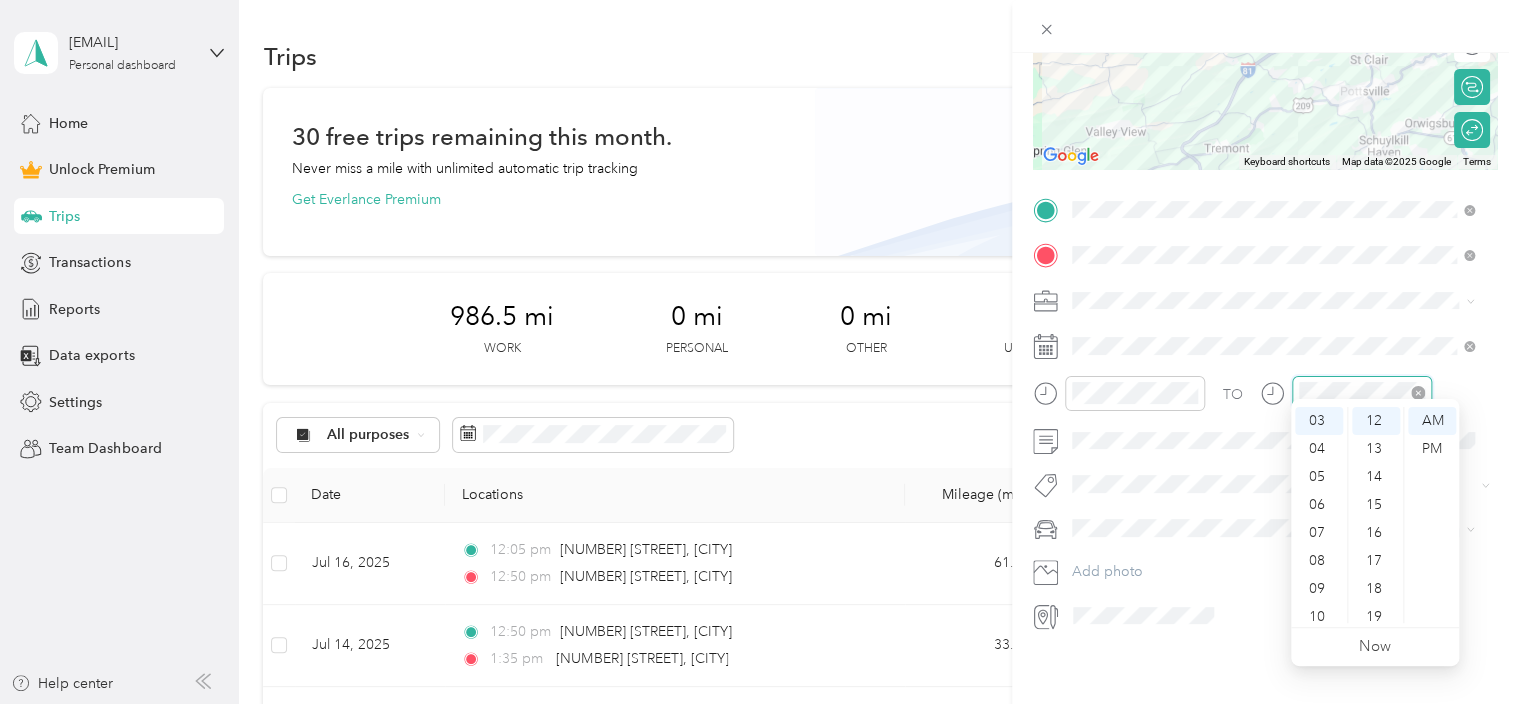 scroll, scrollTop: 84, scrollLeft: 0, axis: vertical 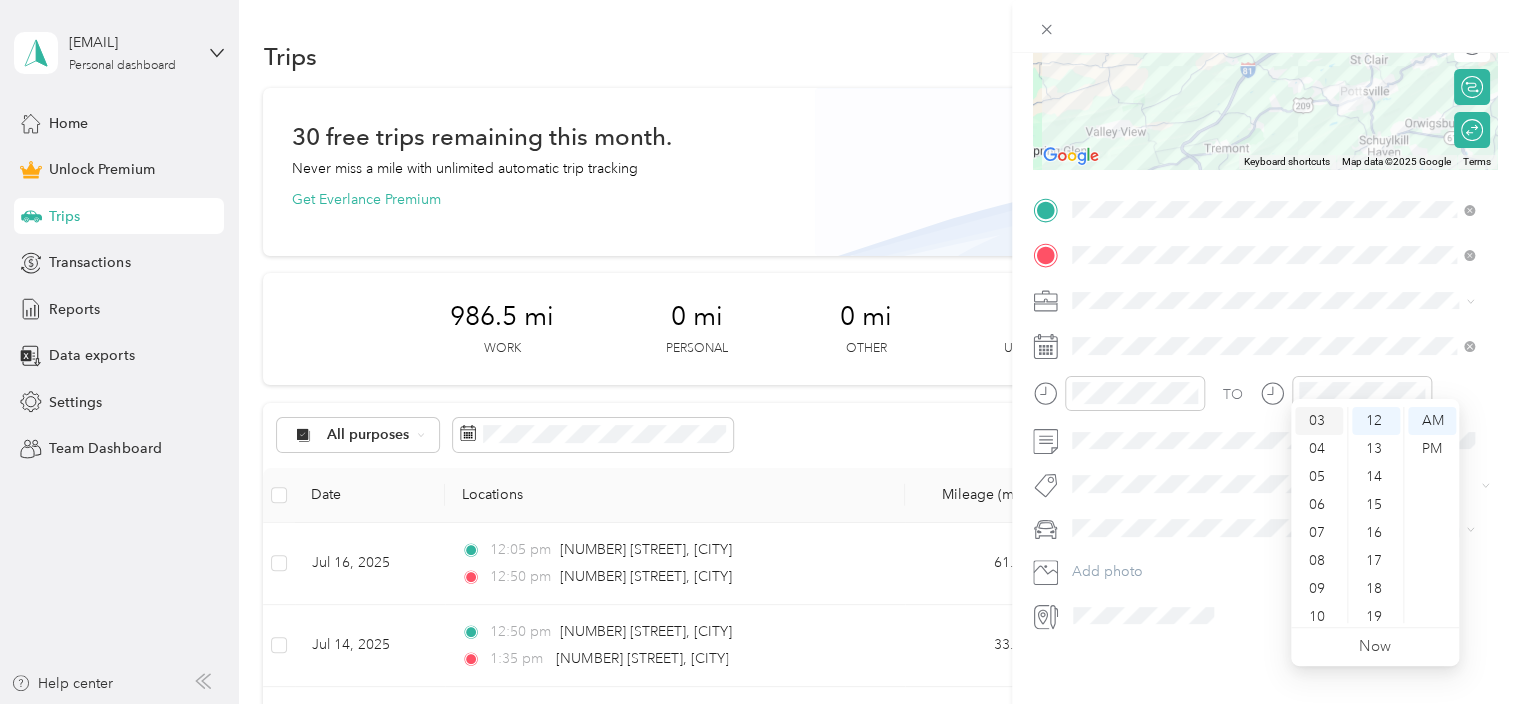 click on "03" at bounding box center (1319, 421) 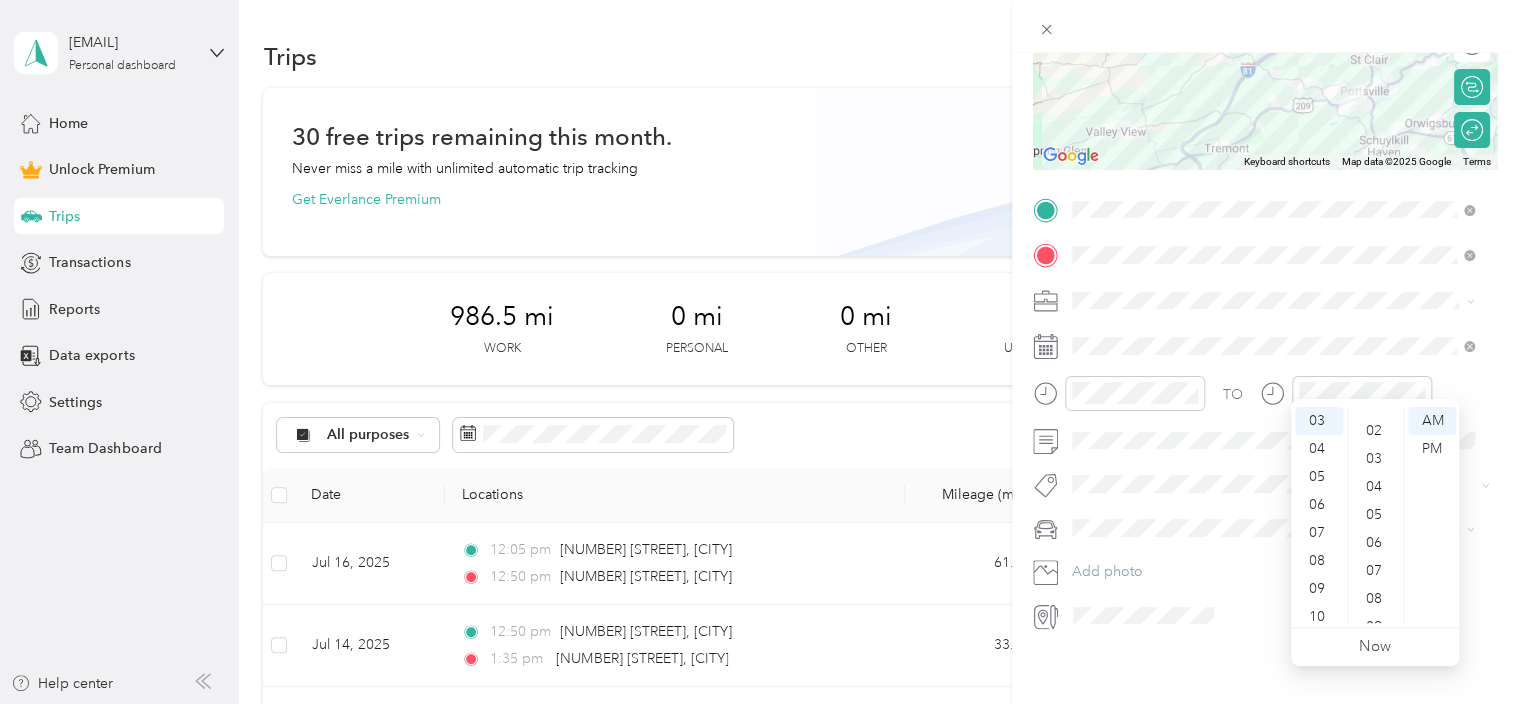 scroll 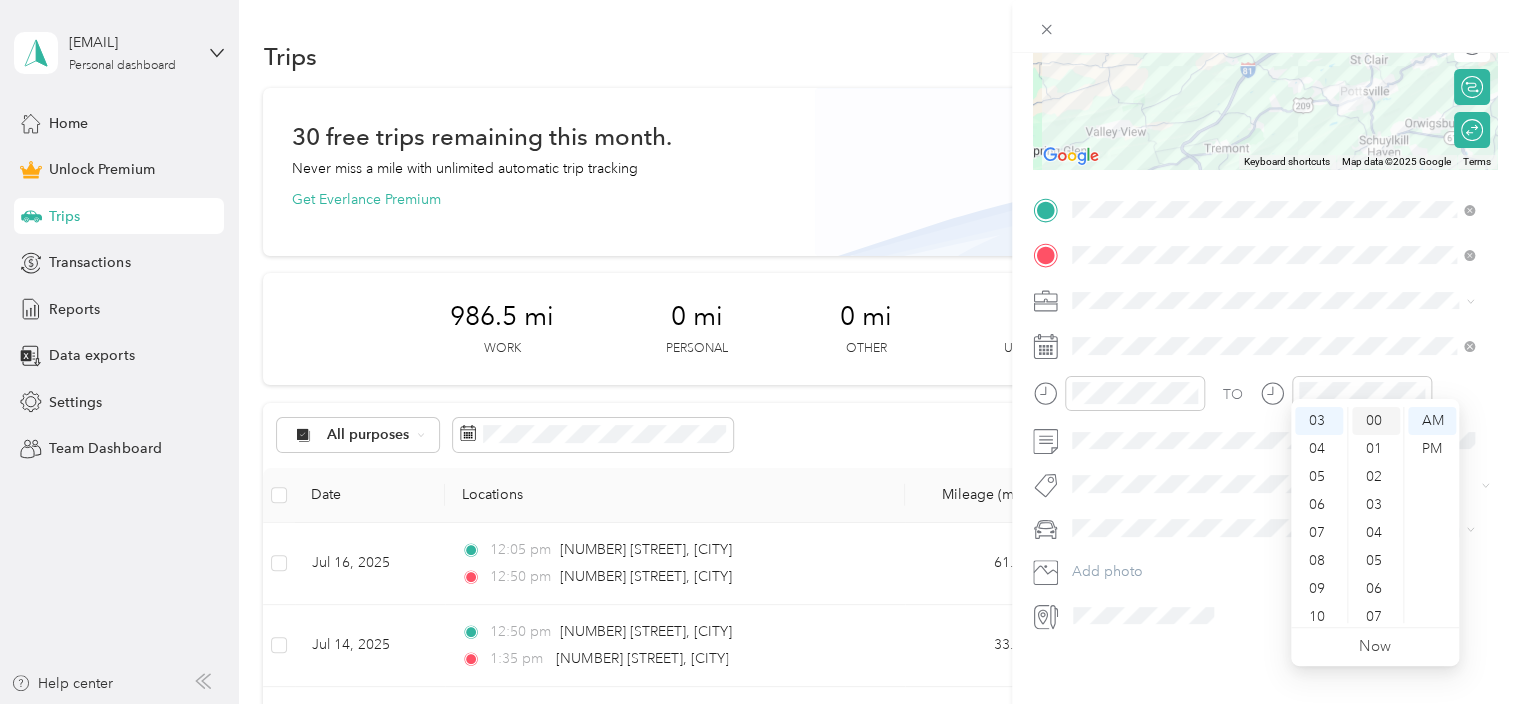 click on "00" at bounding box center [1376, 421] 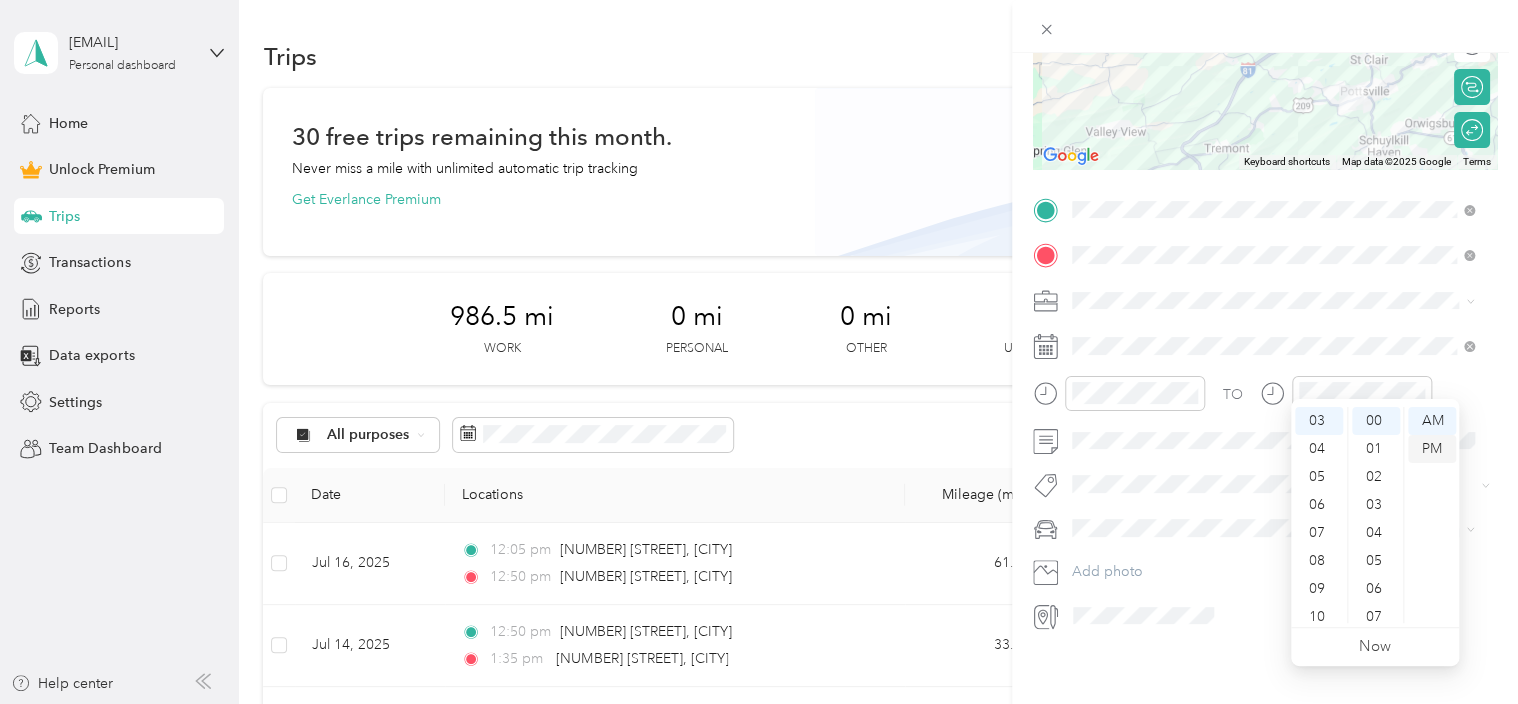 click on "PM" at bounding box center [1432, 449] 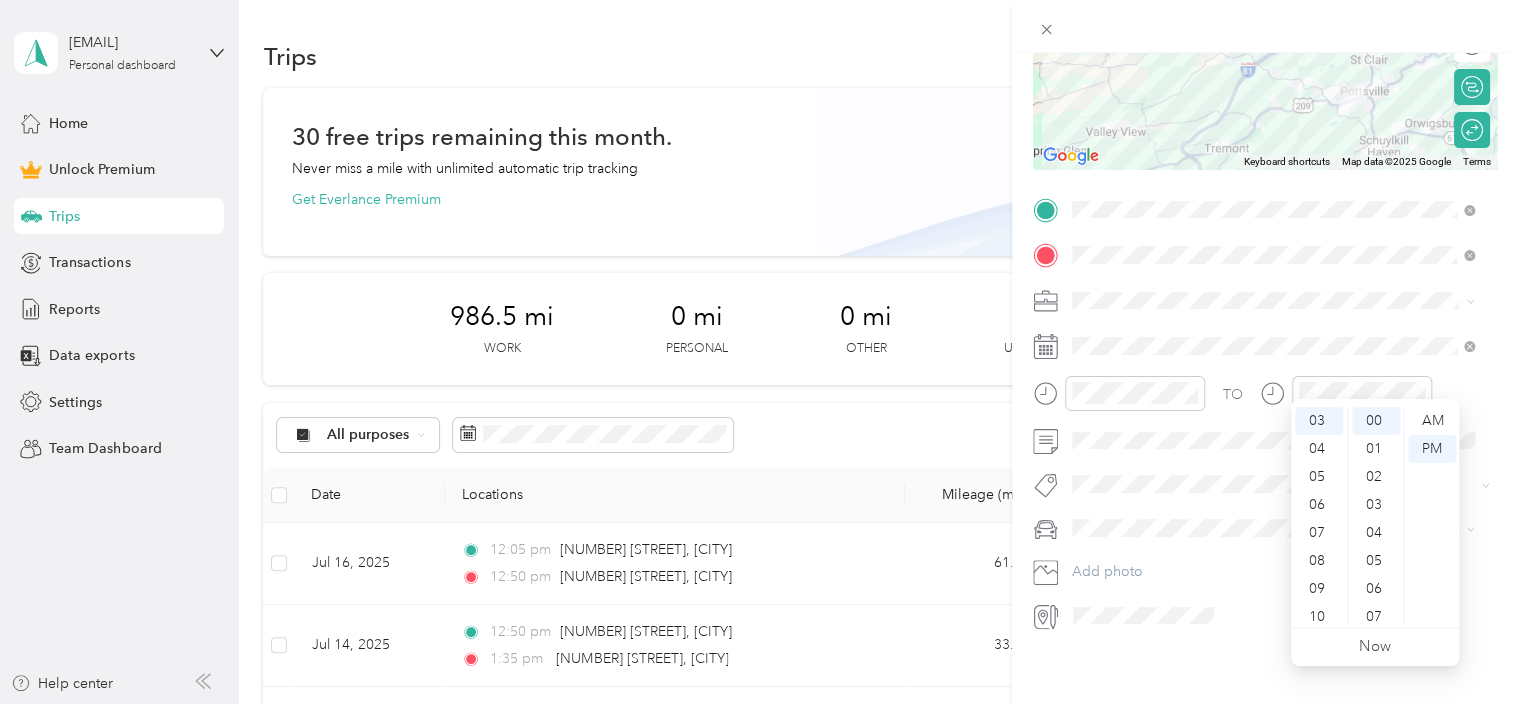 click on "New Trip Save This trip cannot be edited because it is either under review, approved, or paid. Contact your Team Manager to edit it. Miles To navigate the map with touch gestures double-tap and hold your finger on the map, then drag the map. ← Move left → Move right ↑ Move up ↓ Move down + Zoom in - Zoom out Home Jump left by 75% End Jump right by 75% Page Up Jump up by 75% Page Down Jump down by 75% Keyboard shortcuts Map Data Map data ©2025 Google Map data ©2025 Google 5 km  Click to toggle between metric and imperial units Terms Report a map error Edit route Calculate route Round trip TO Add photo" at bounding box center [1265, 207] 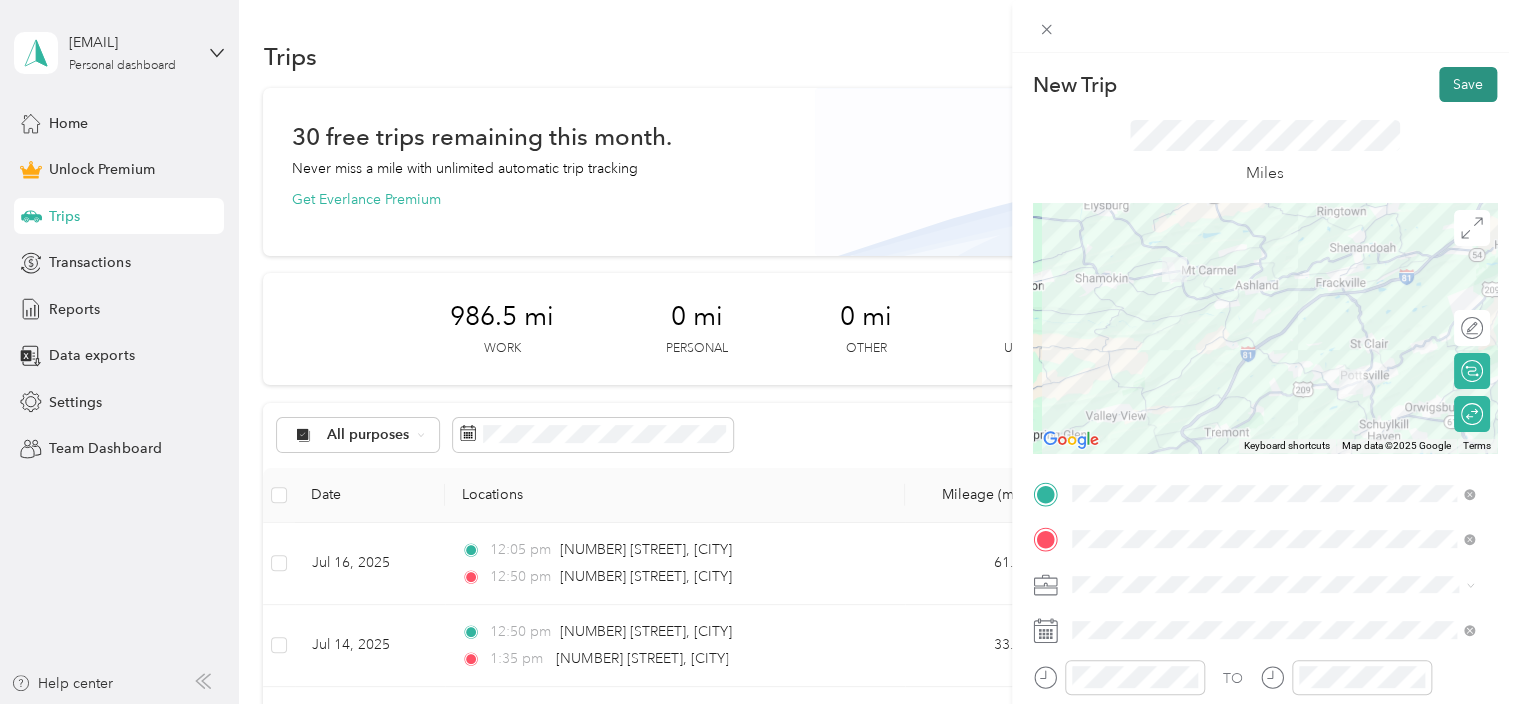 click on "Save" at bounding box center [1468, 84] 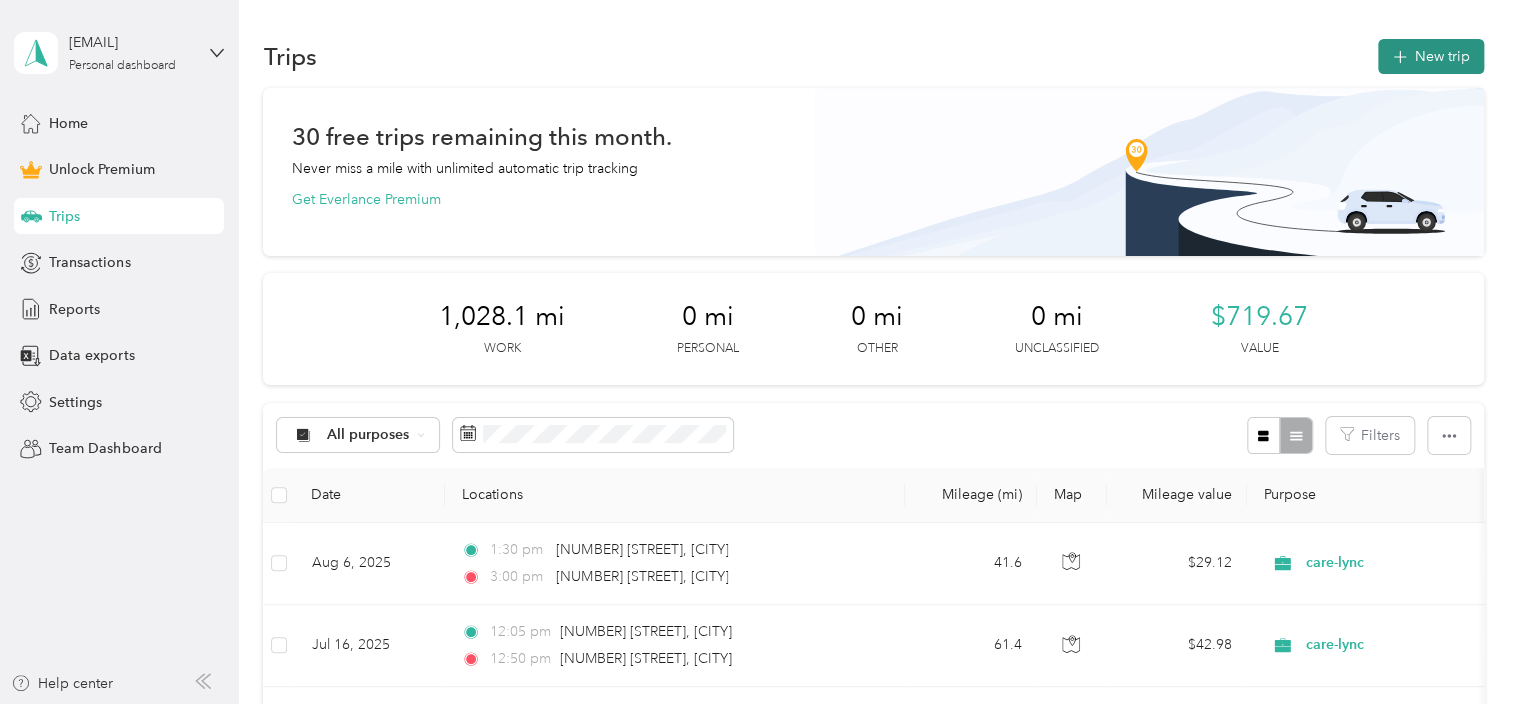 click on "New trip" at bounding box center [1431, 56] 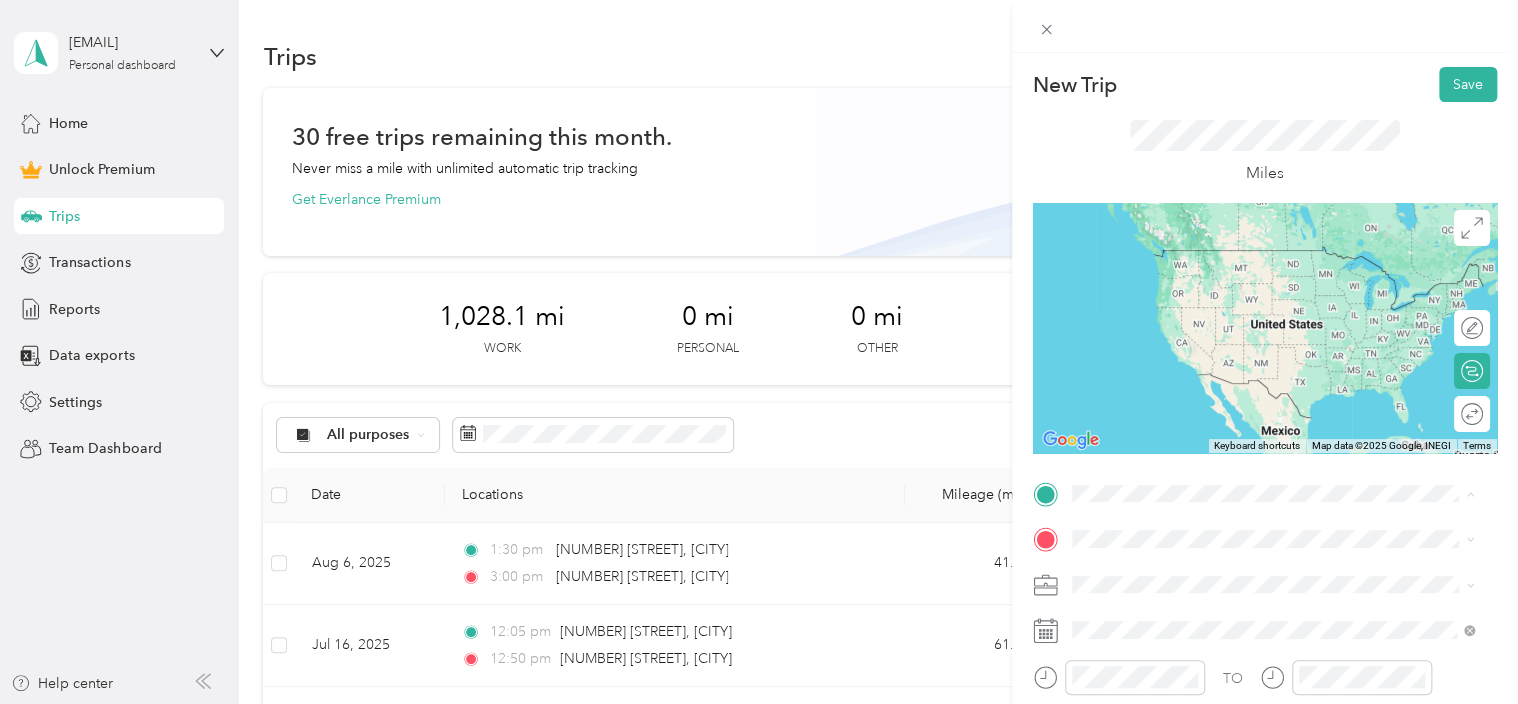 click on "[NUMBER] [STREET]
[CITY], [STATE] [POSTAL_CODE], [COUNTRY]" at bounding box center (1253, 258) 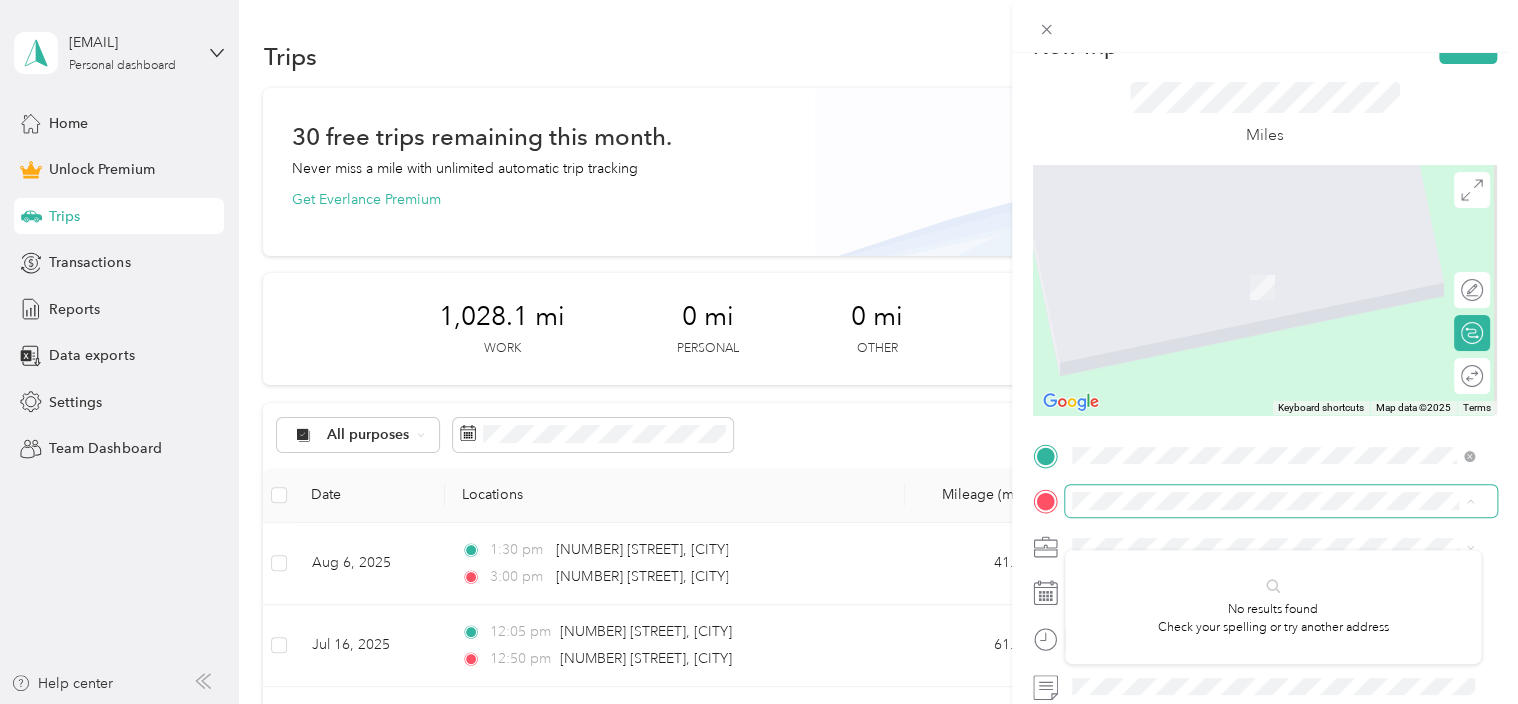 scroll, scrollTop: 100, scrollLeft: 0, axis: vertical 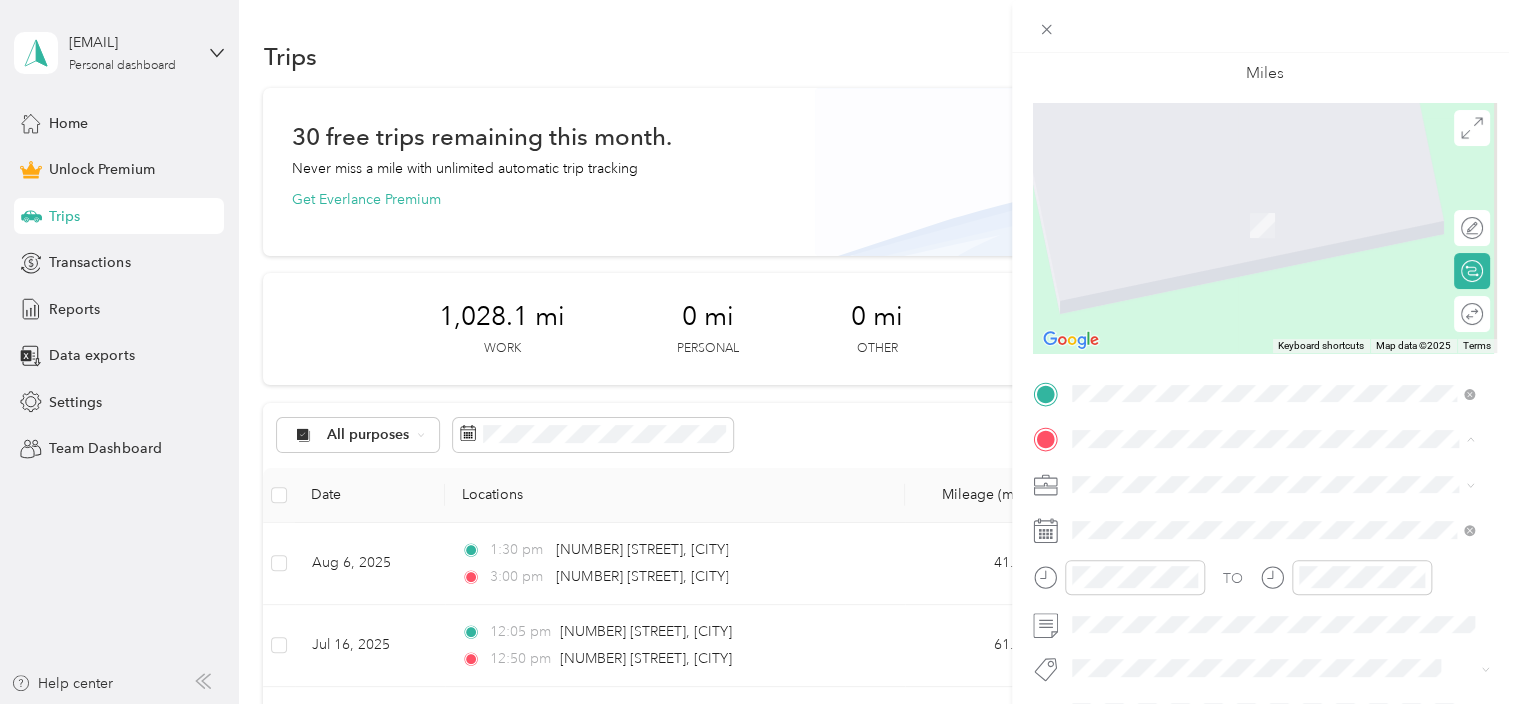 click on "[NUMBER] [STREET]
[CITY], [STATE] [POSTAL_CODE], [COUNTRY]" at bounding box center (1253, 204) 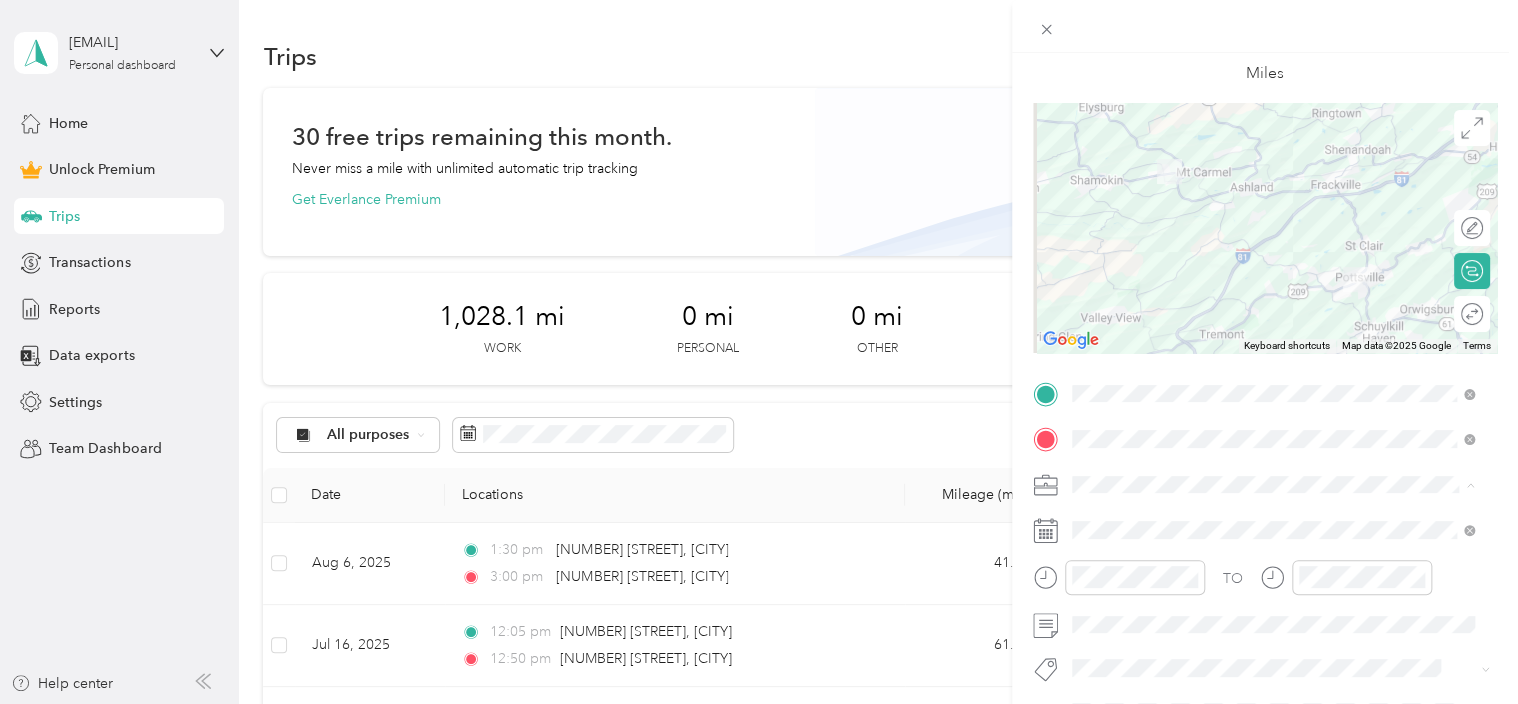 click on "care-lync" at bounding box center (1273, 274) 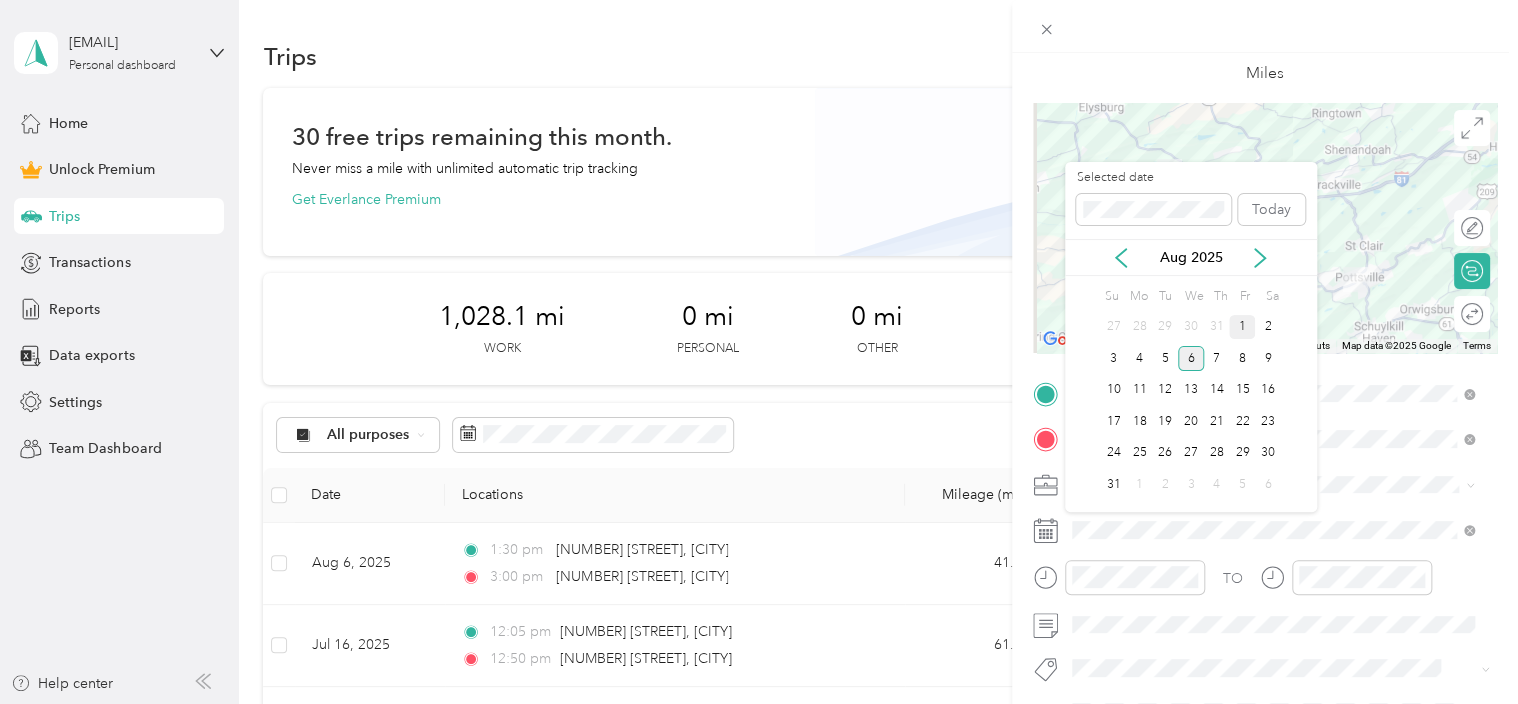 click on "1" at bounding box center [1242, 327] 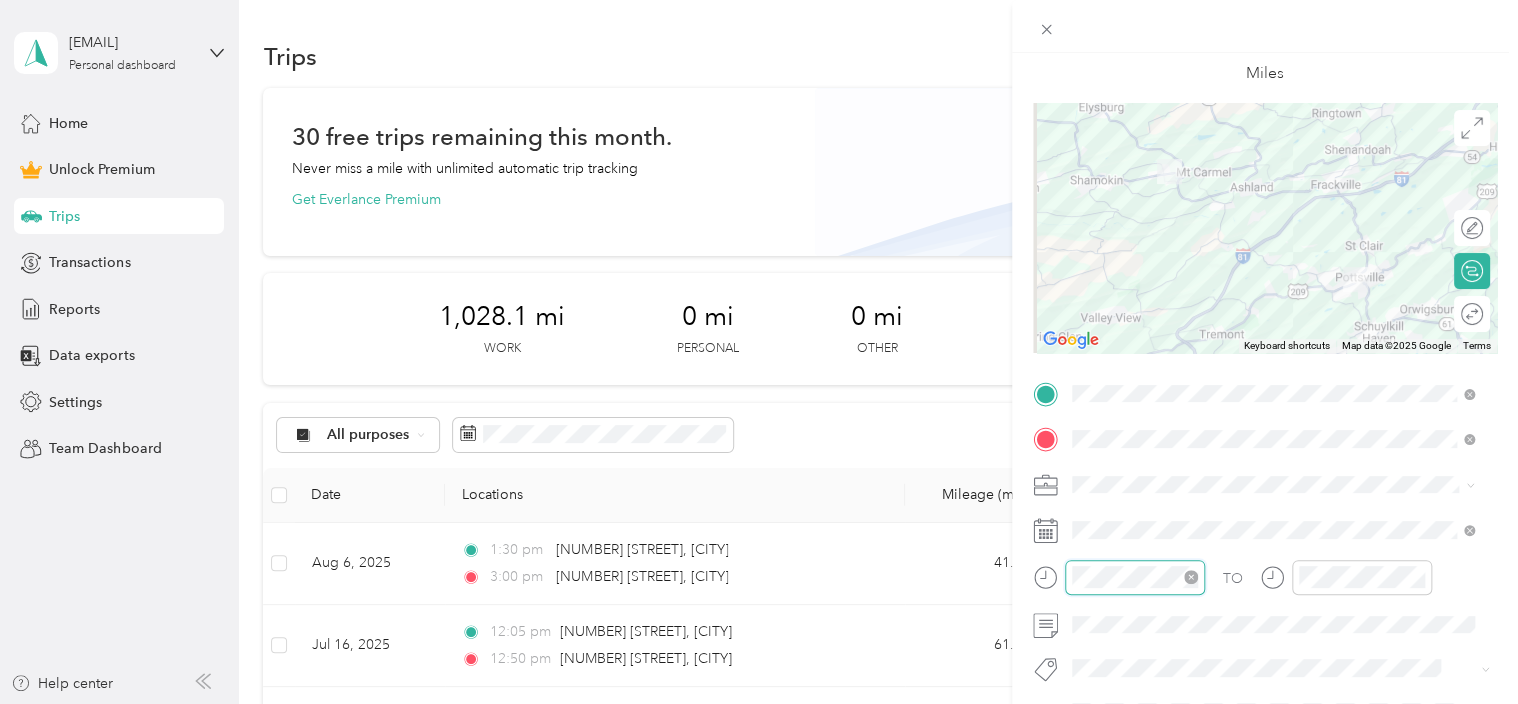 click at bounding box center (1119, 577) 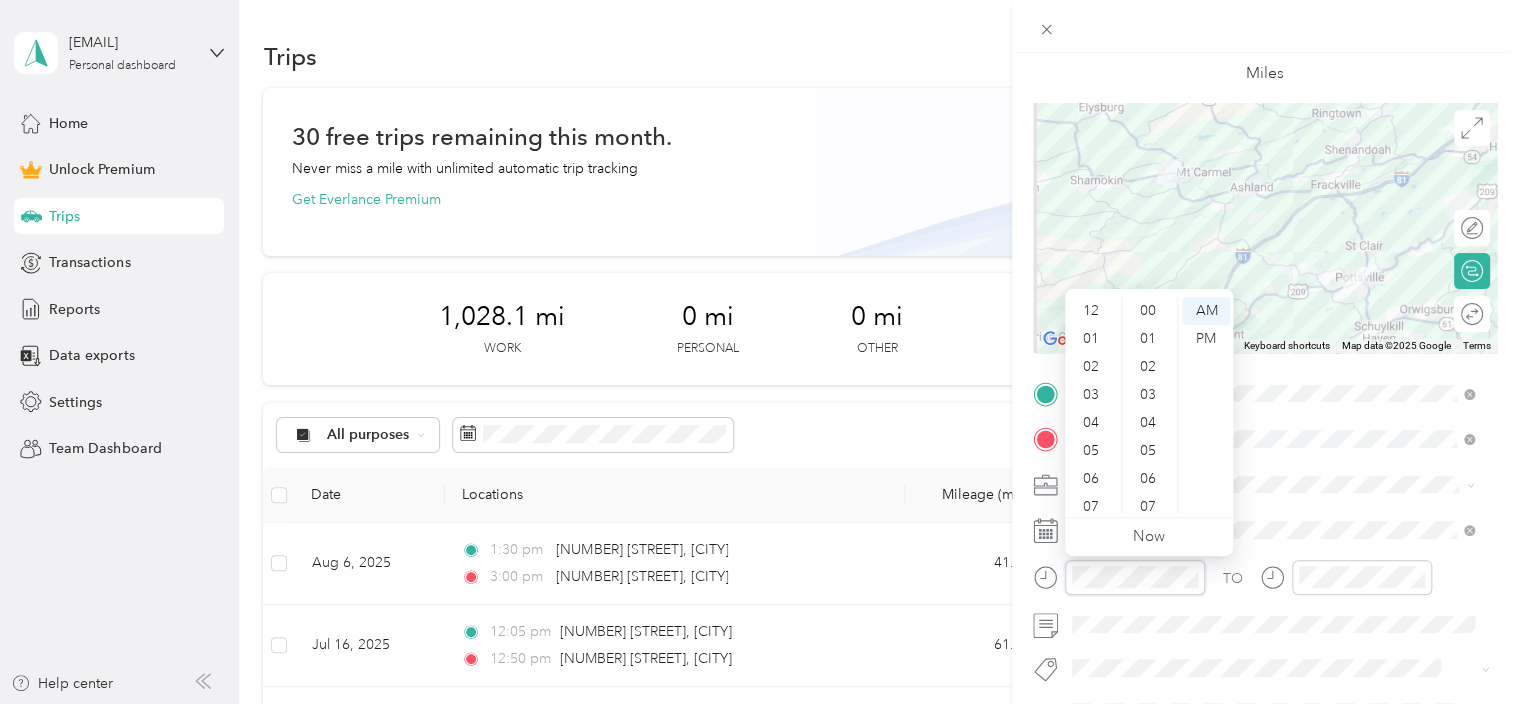 scroll, scrollTop: 420, scrollLeft: 0, axis: vertical 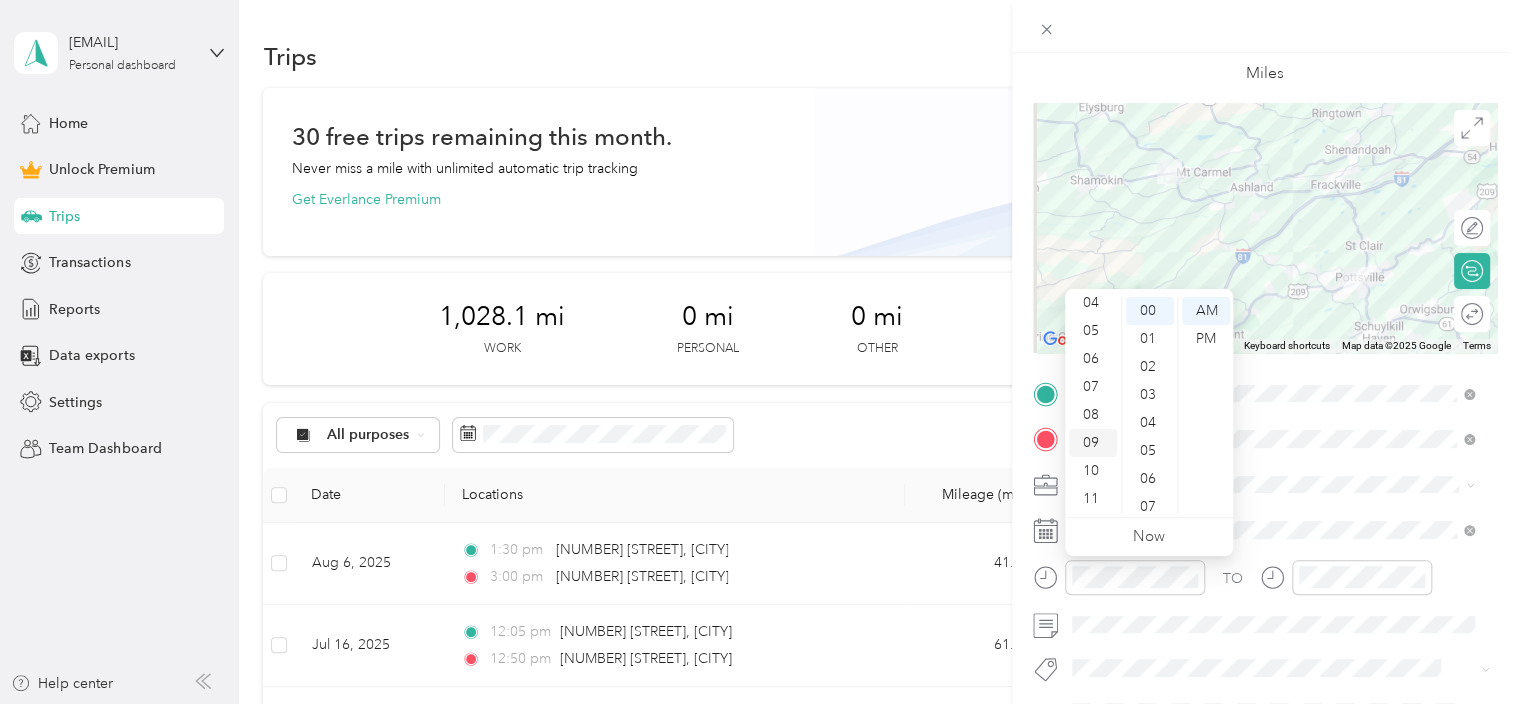 click on "09" at bounding box center (1093, 443) 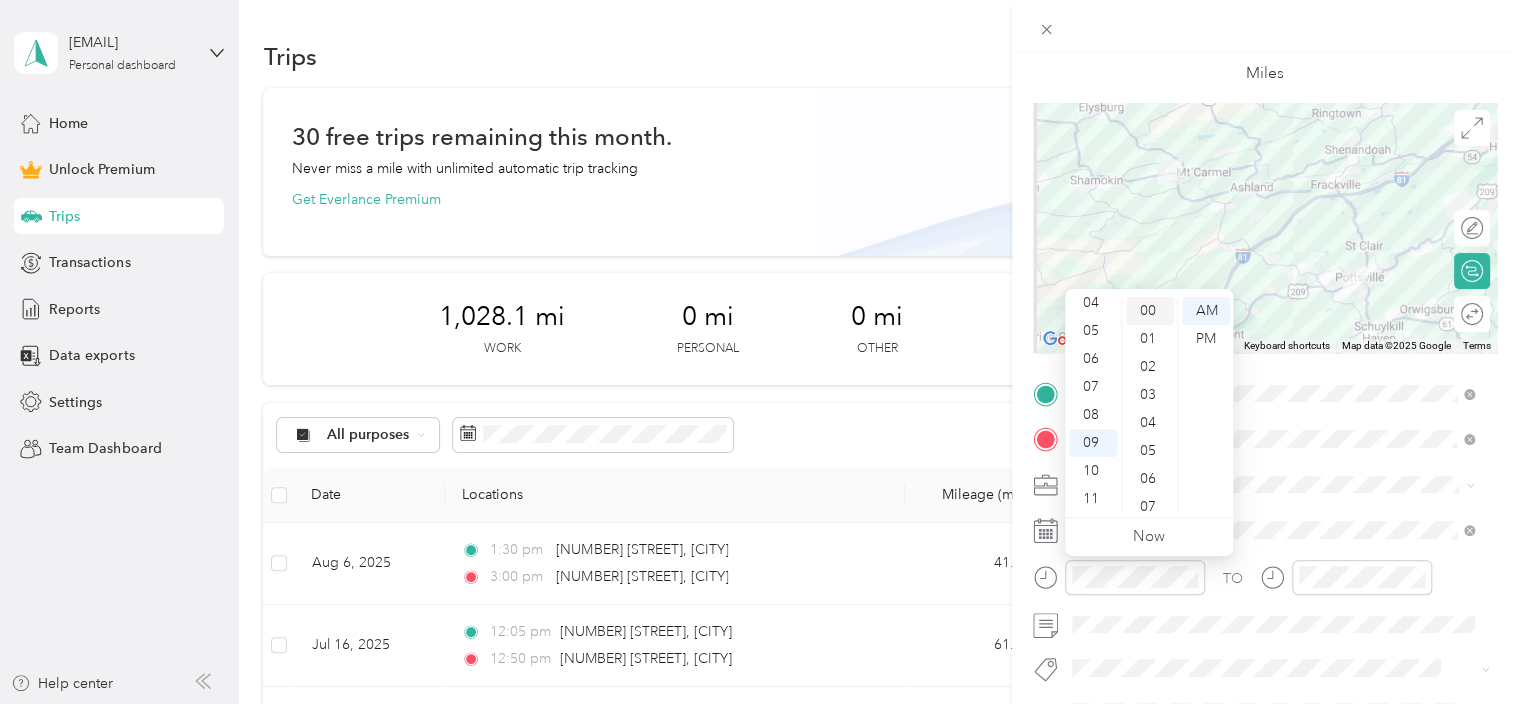 click on "00" at bounding box center [1150, 311] 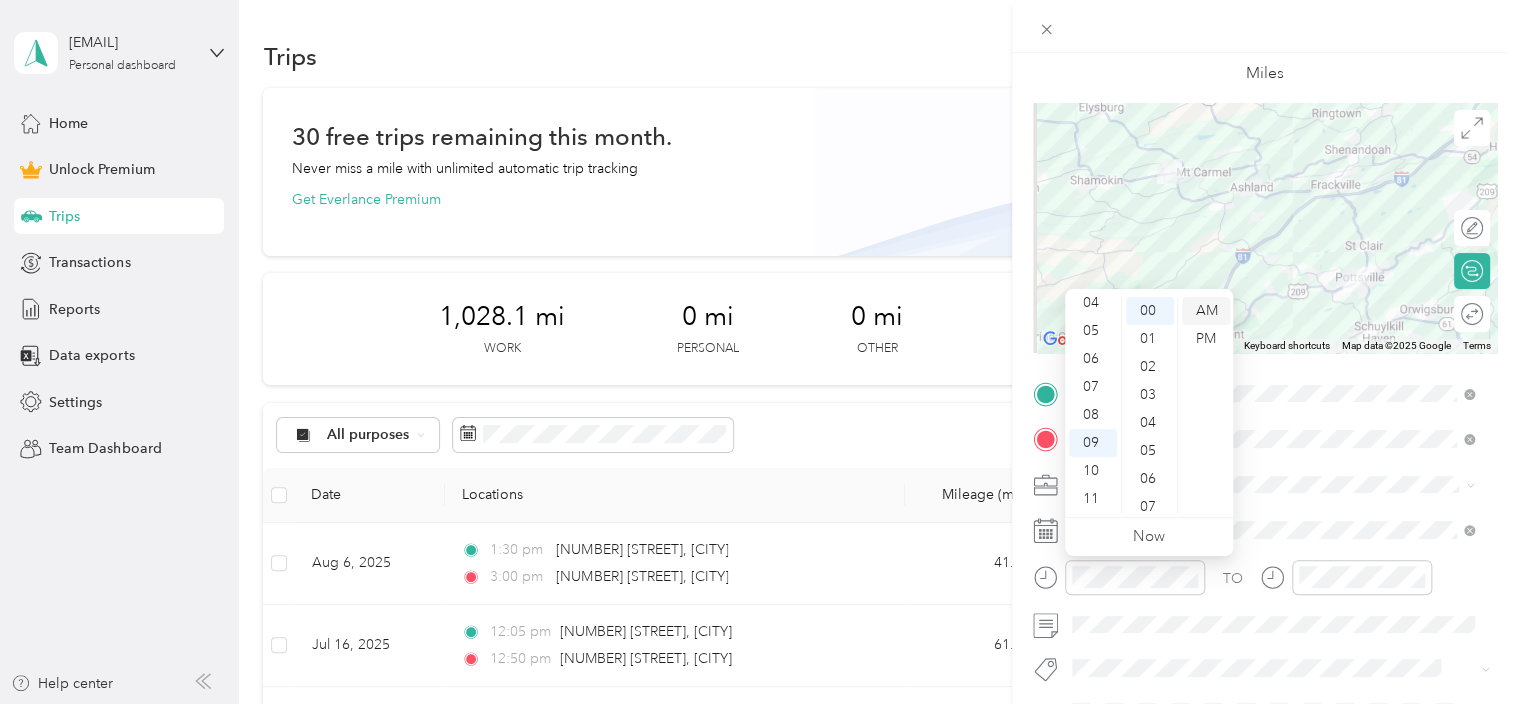 click on "AM" at bounding box center [1206, 311] 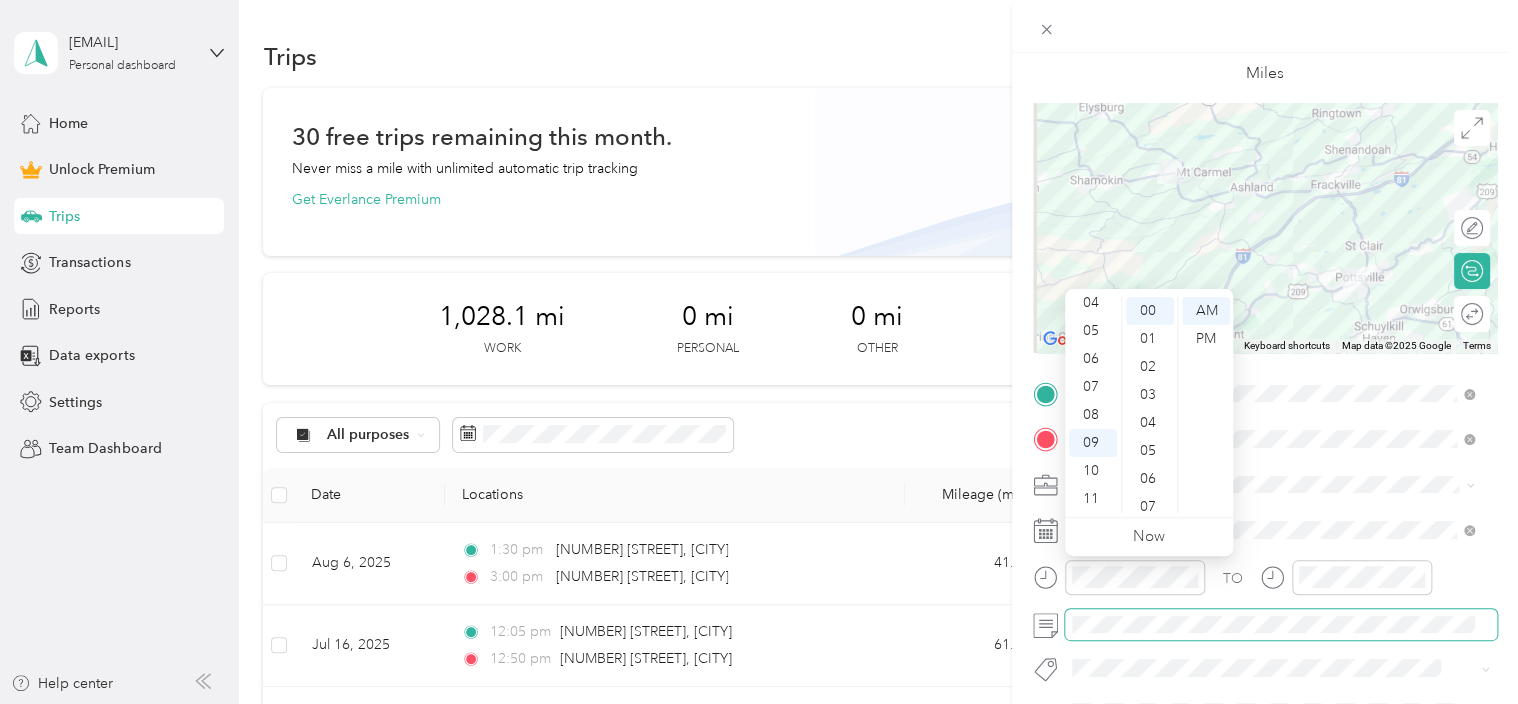 click at bounding box center [1281, 625] 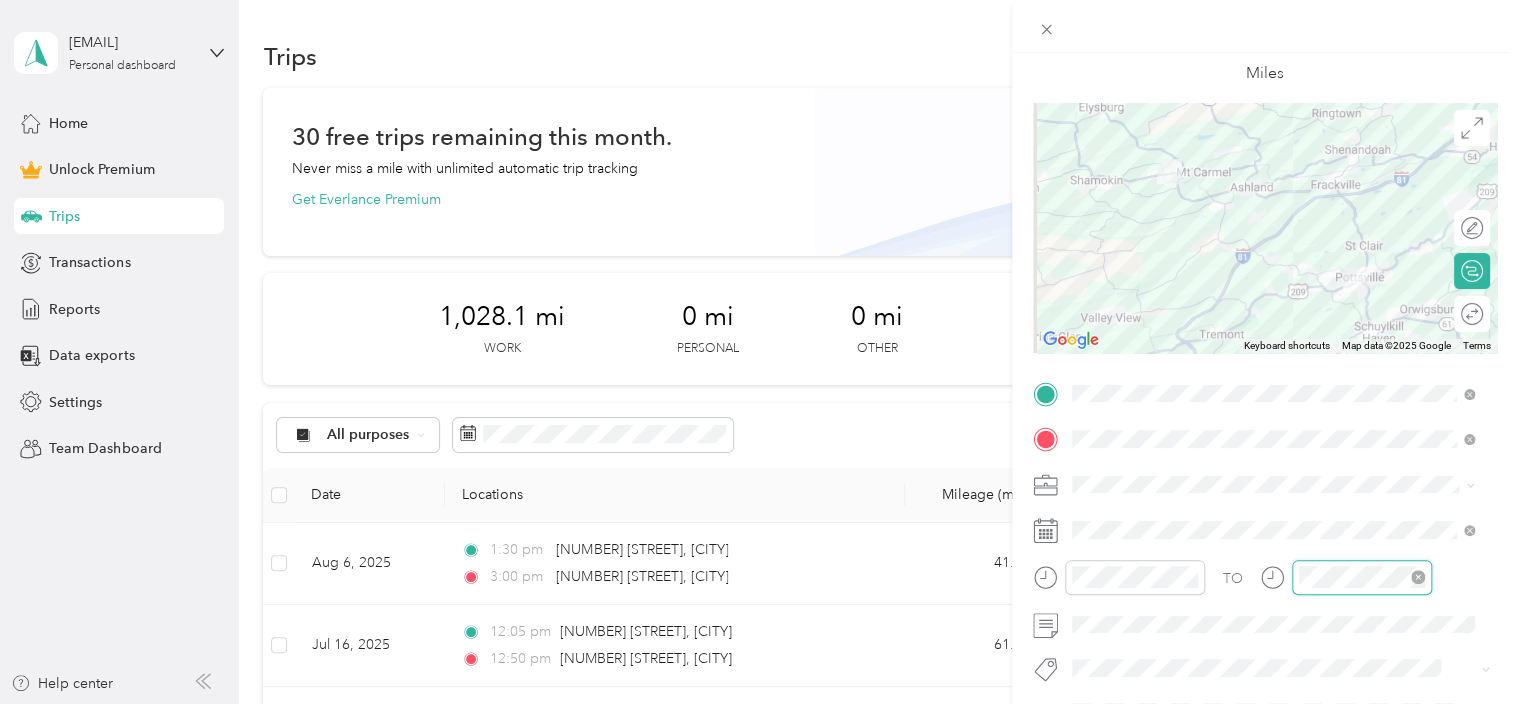 click at bounding box center [1362, 577] 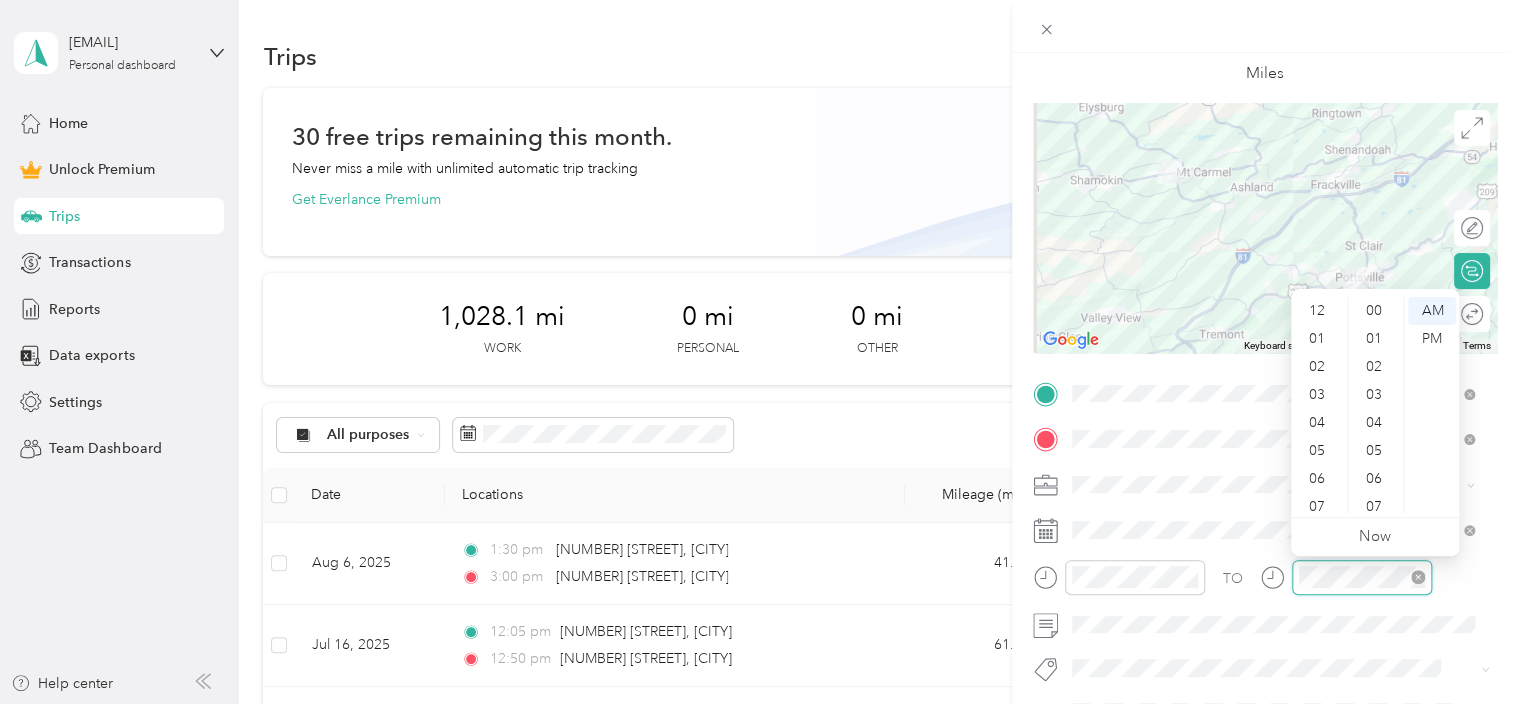 scroll, scrollTop: 420, scrollLeft: 0, axis: vertical 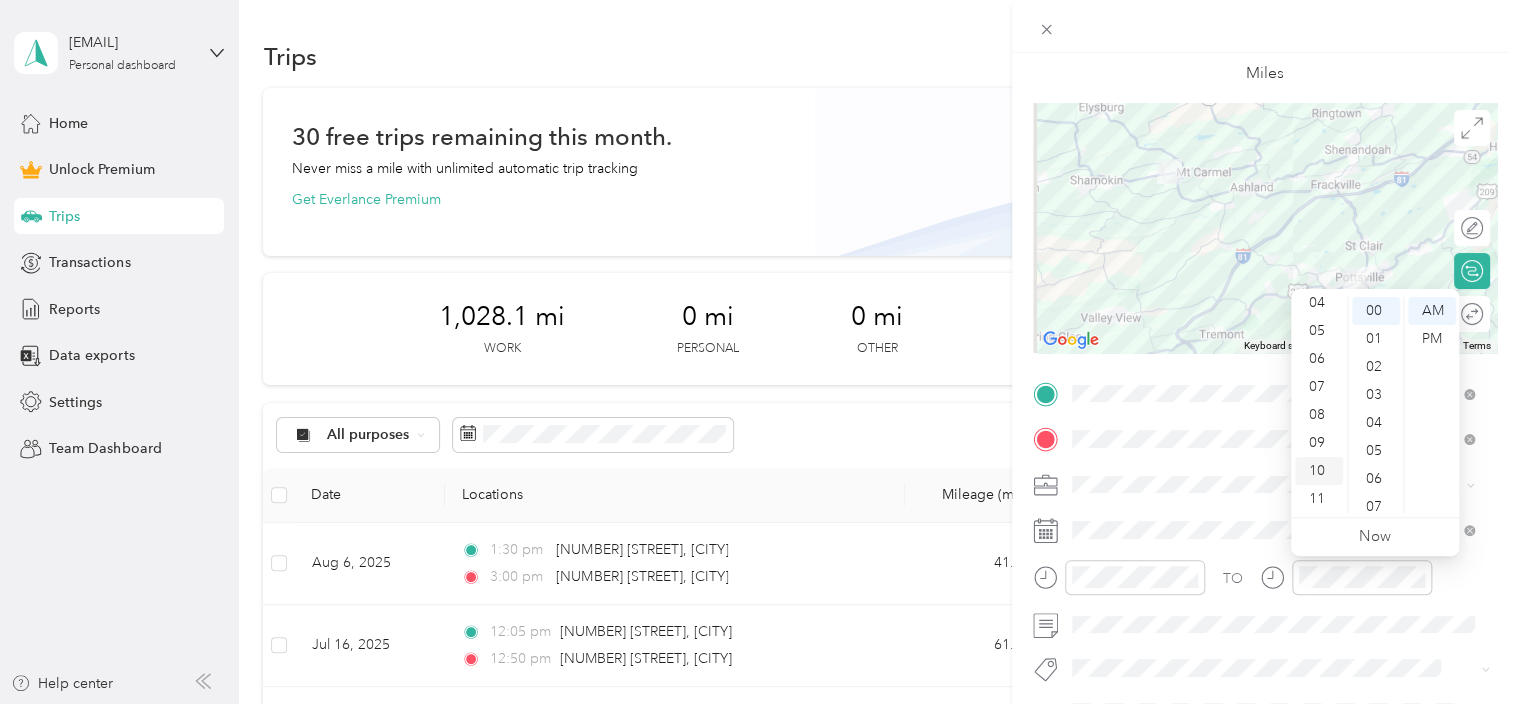 click on "10" at bounding box center (1319, 471) 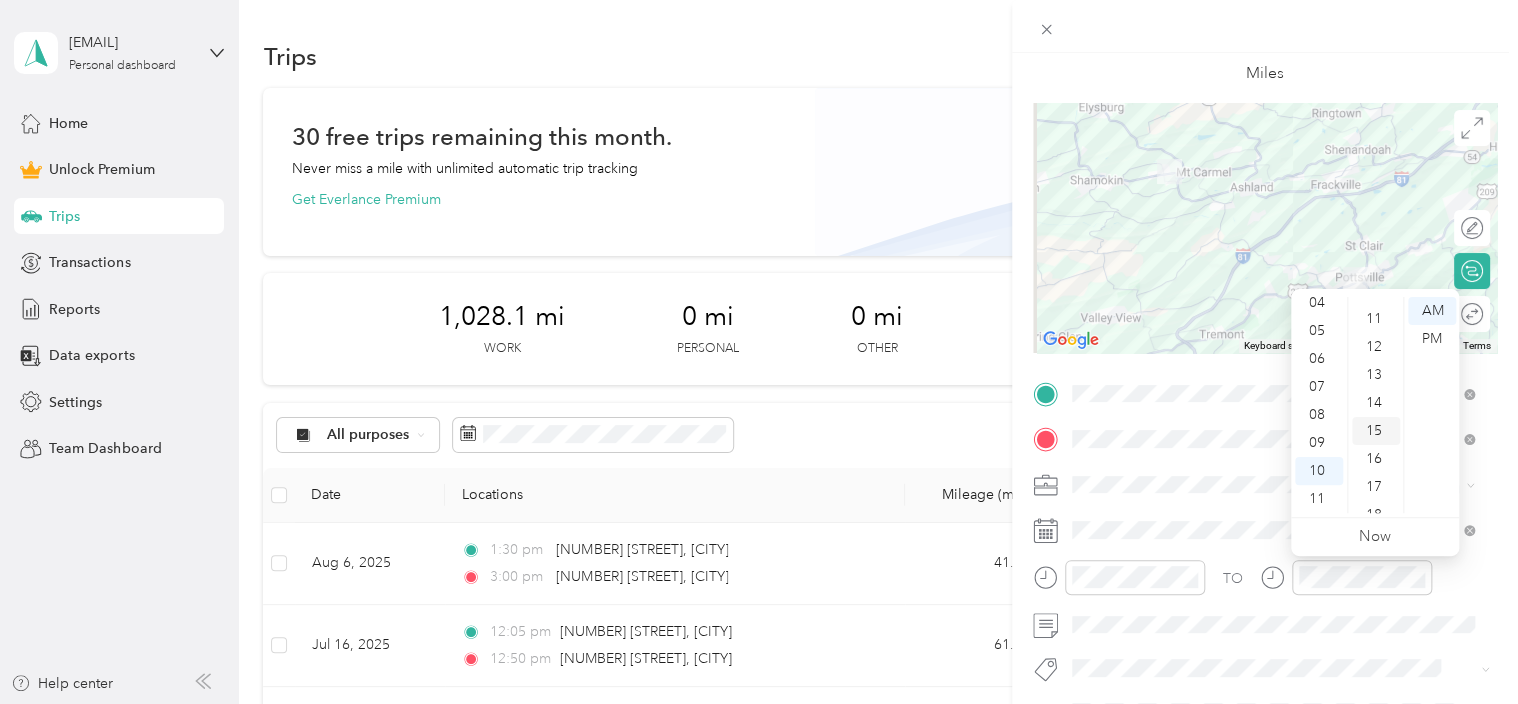 click on "15" at bounding box center [1376, 431] 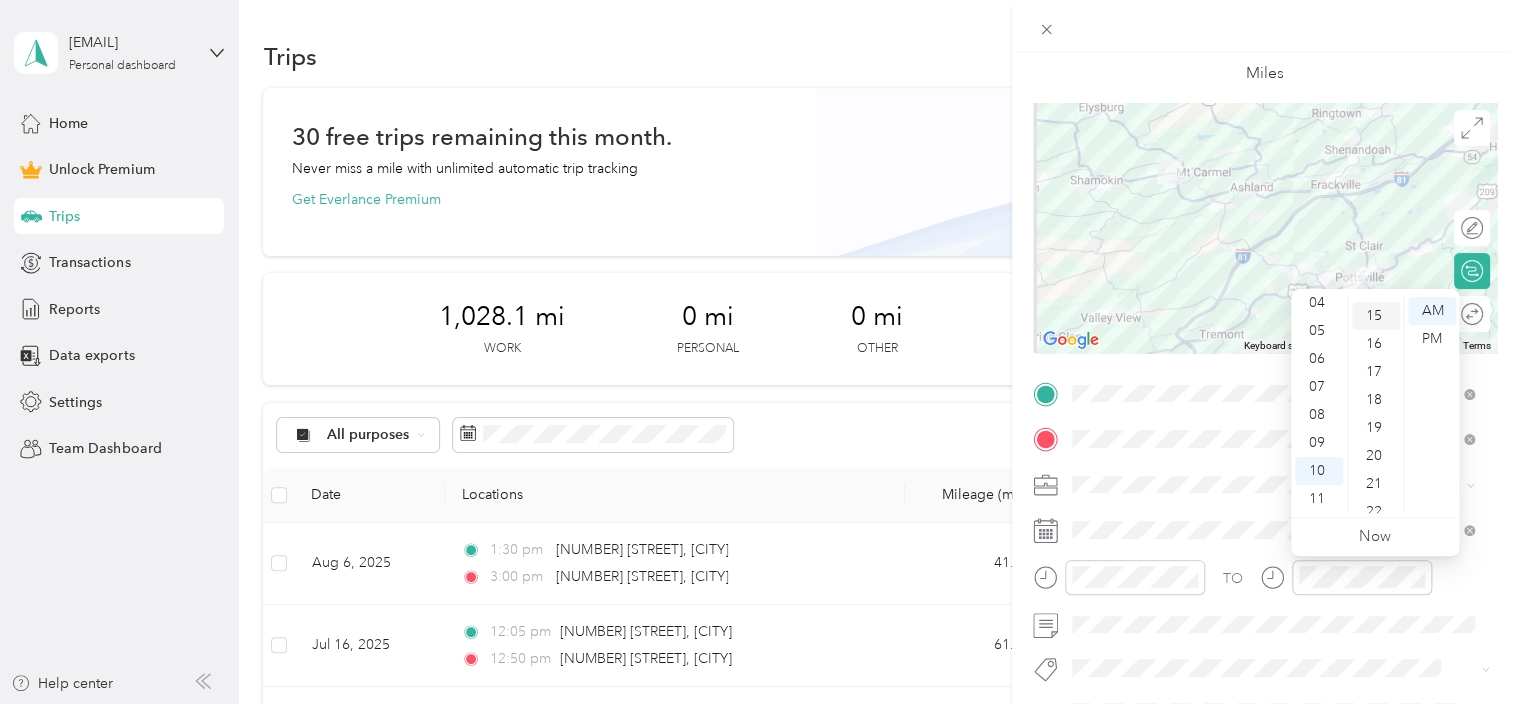 scroll, scrollTop: 420, scrollLeft: 0, axis: vertical 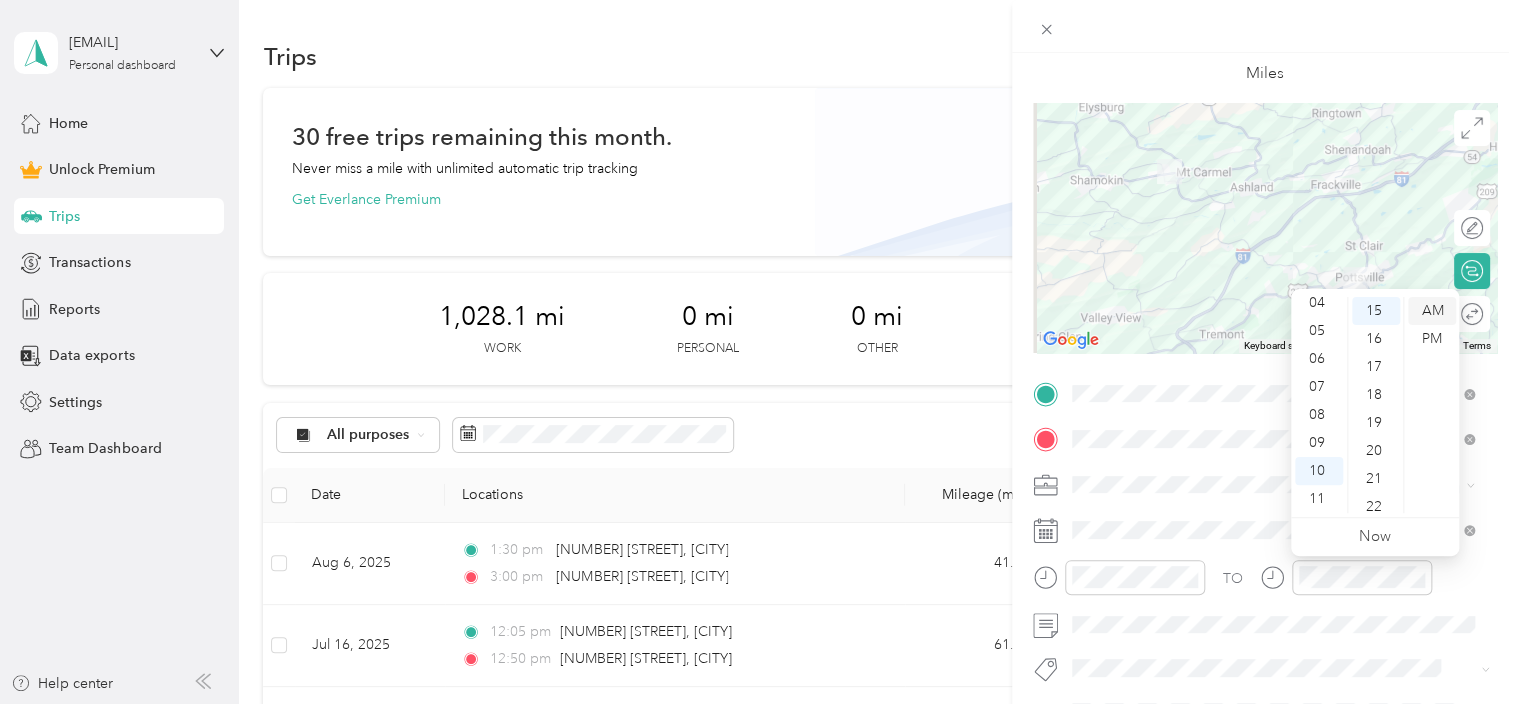 click on "AM" at bounding box center (1432, 311) 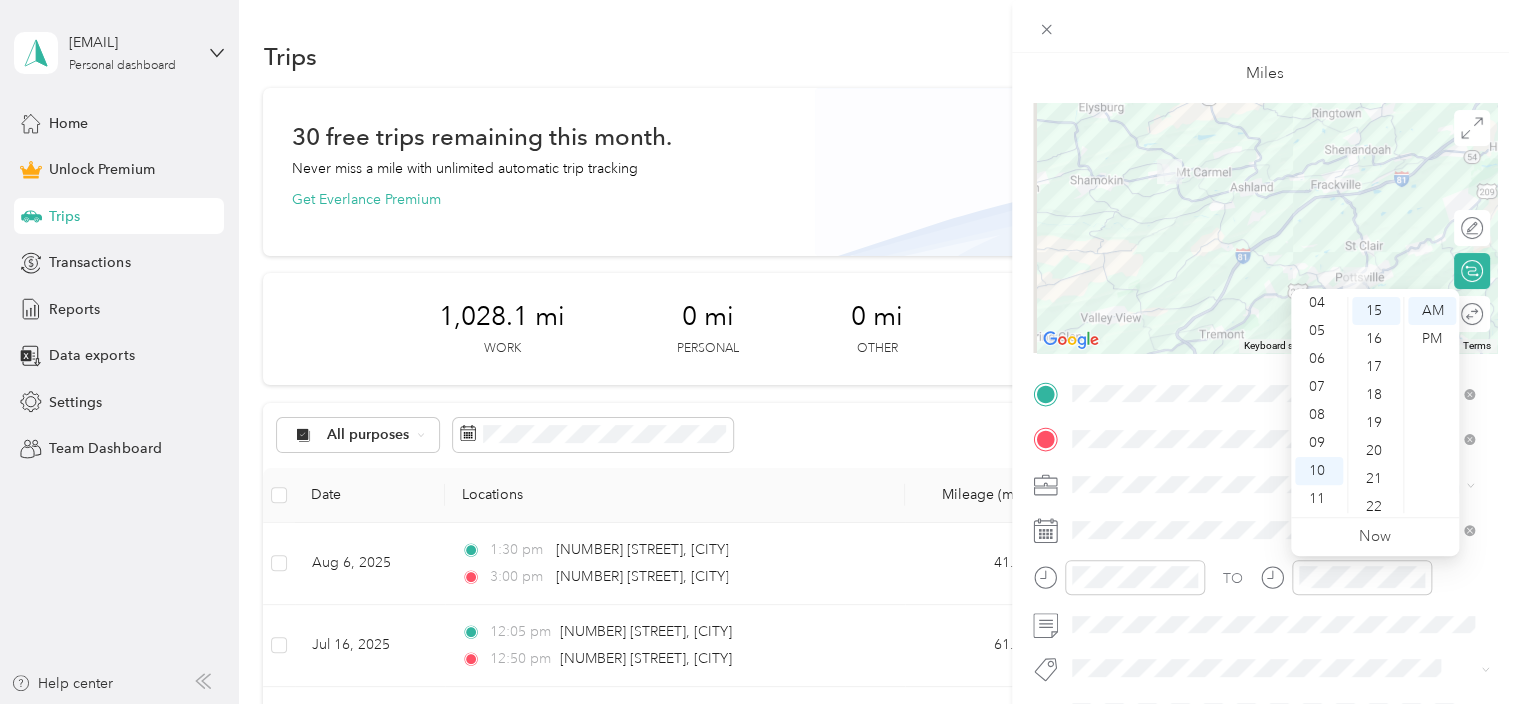 click on "TO" at bounding box center (1265, 584) 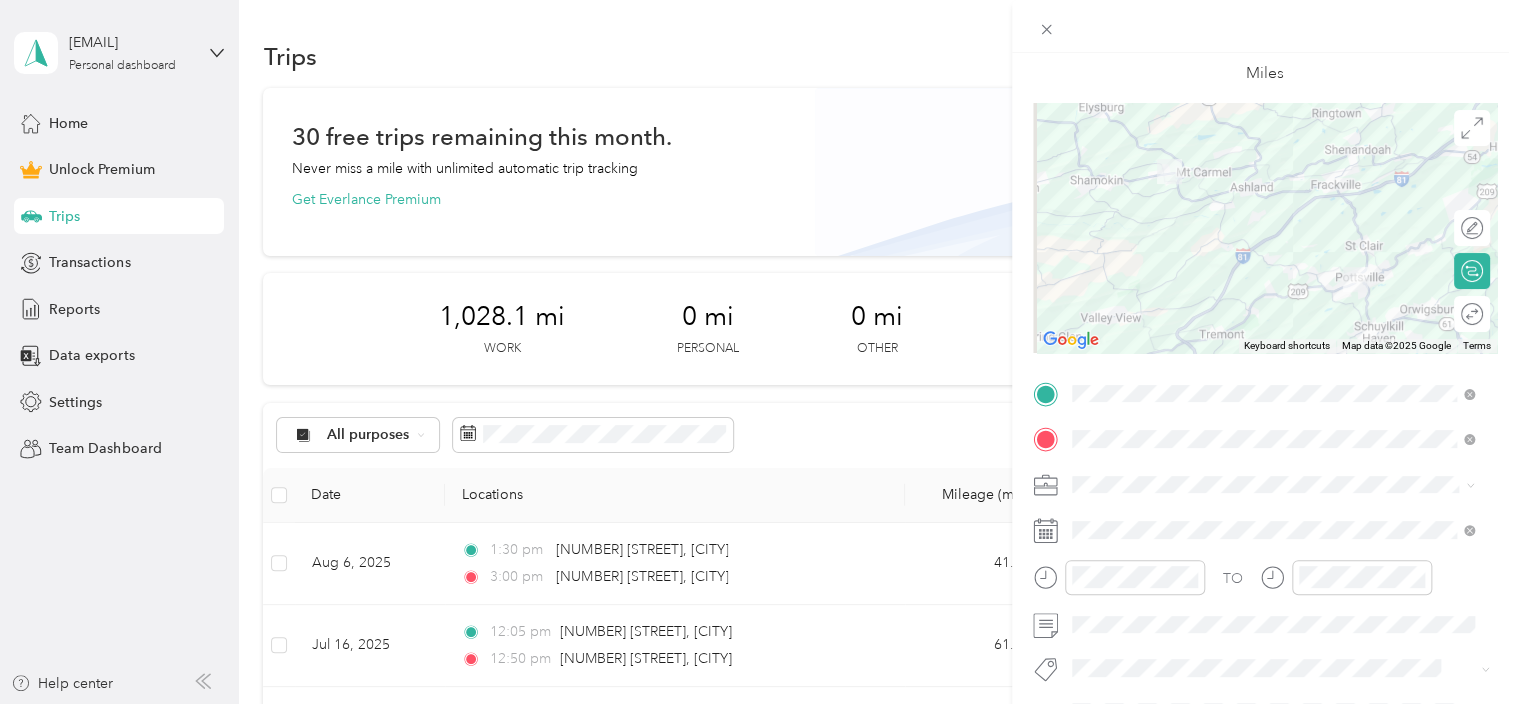 click on "Round trip" at bounding box center [1483, 314] 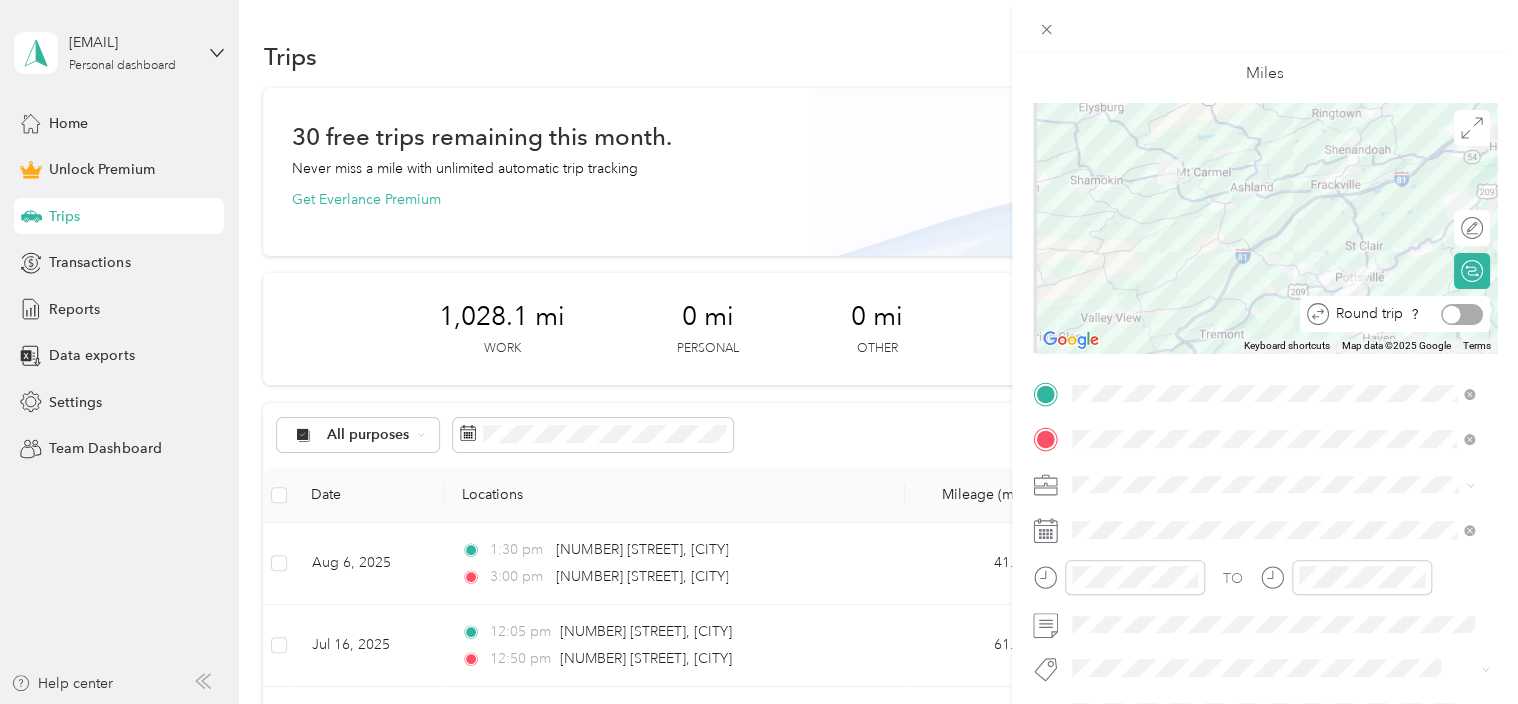 click at bounding box center (1462, 314) 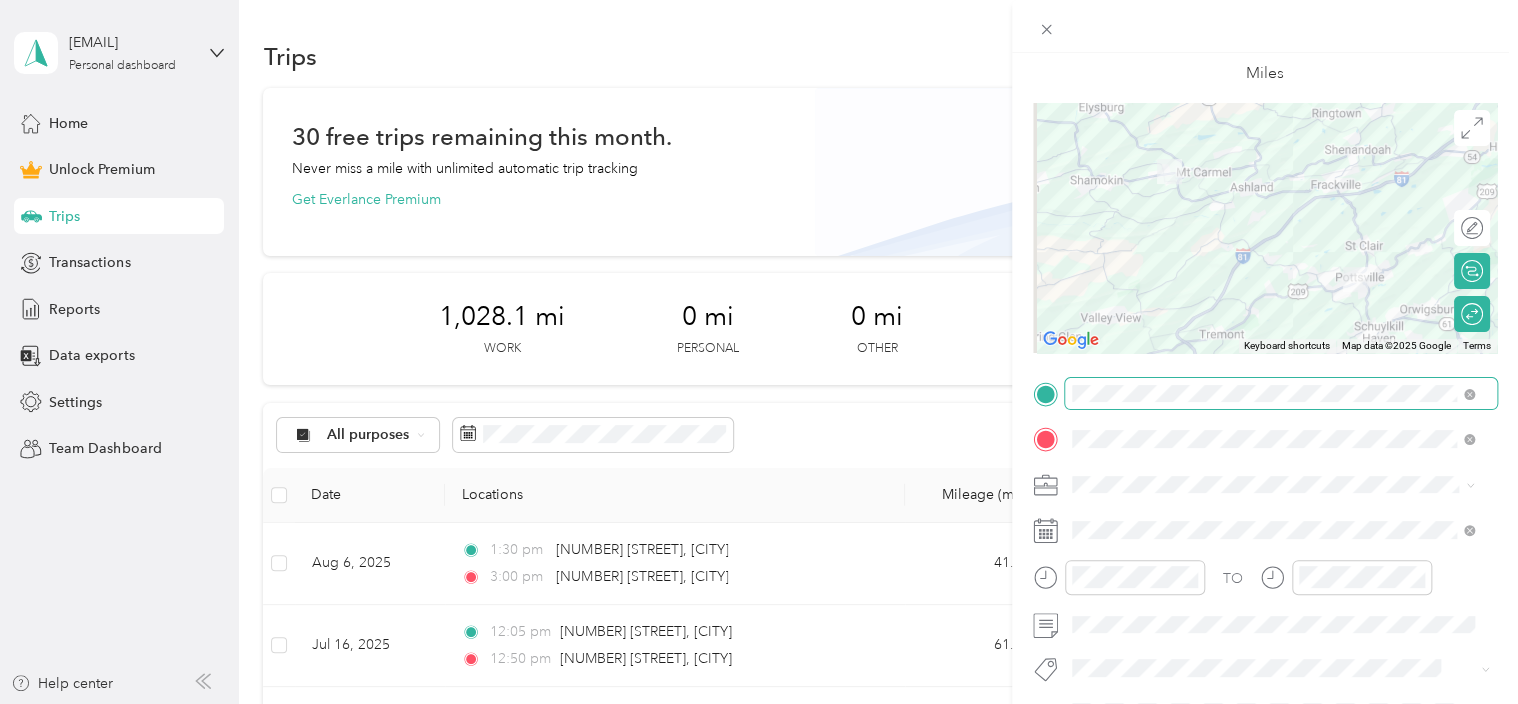 scroll, scrollTop: 0, scrollLeft: 0, axis: both 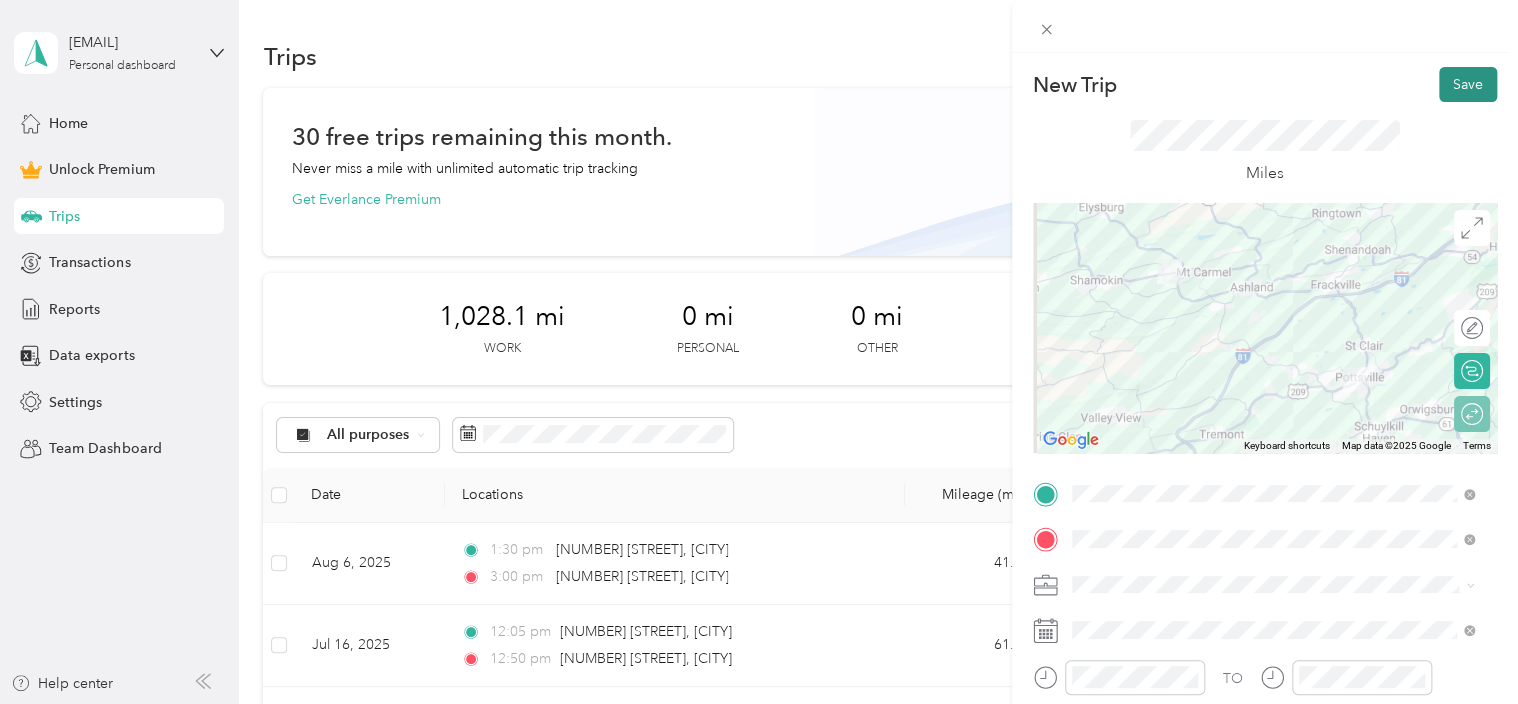click on "Save" at bounding box center (1468, 84) 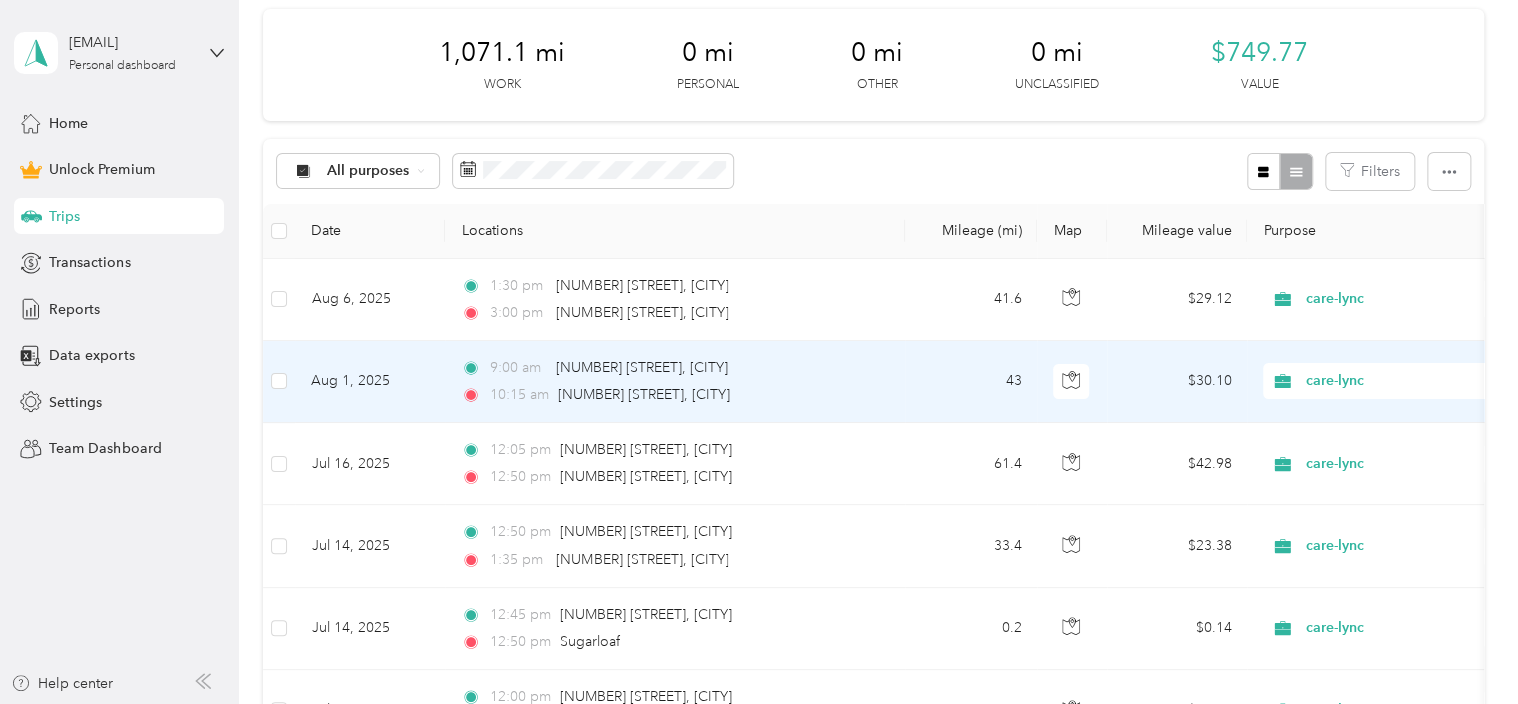 scroll, scrollTop: 0, scrollLeft: 0, axis: both 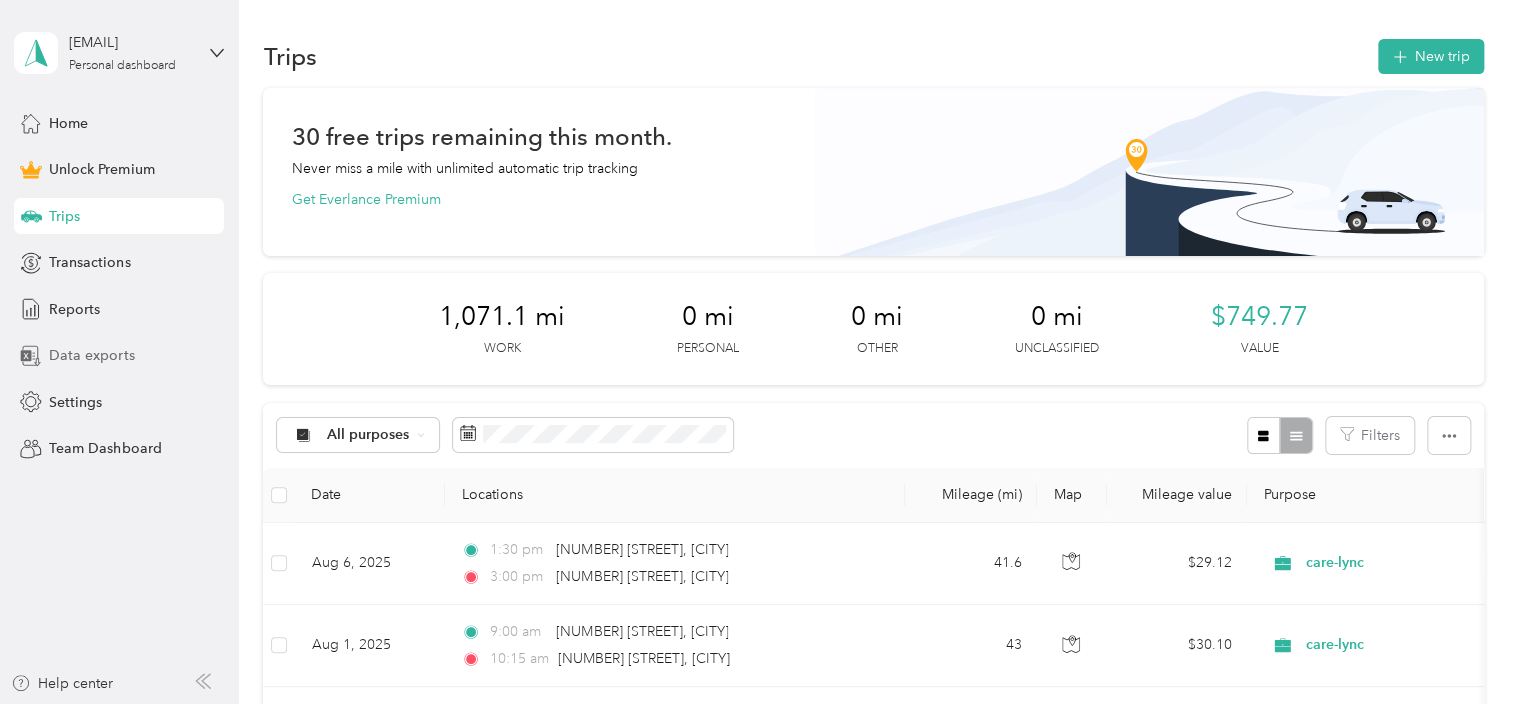 click on "Data exports" at bounding box center (91, 355) 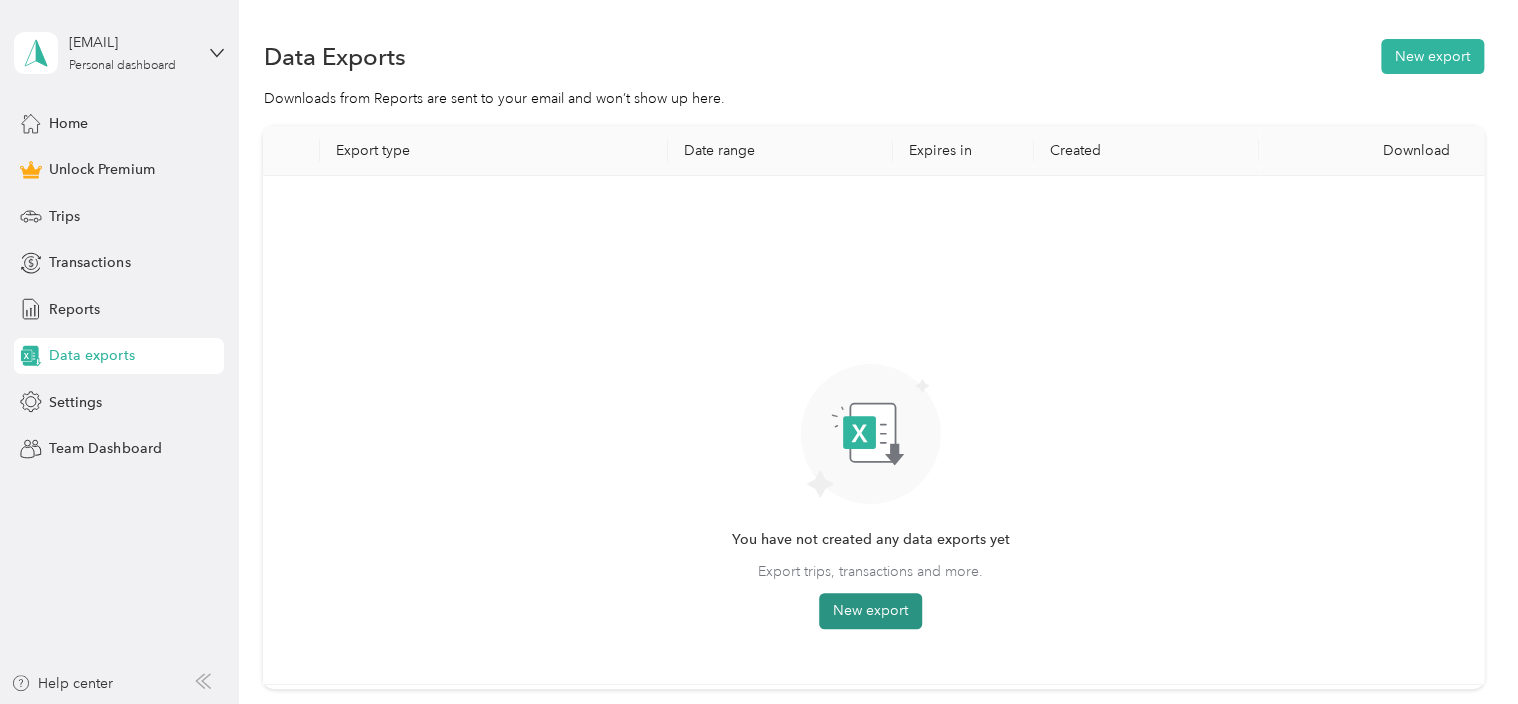 click on "New export" at bounding box center (870, 611) 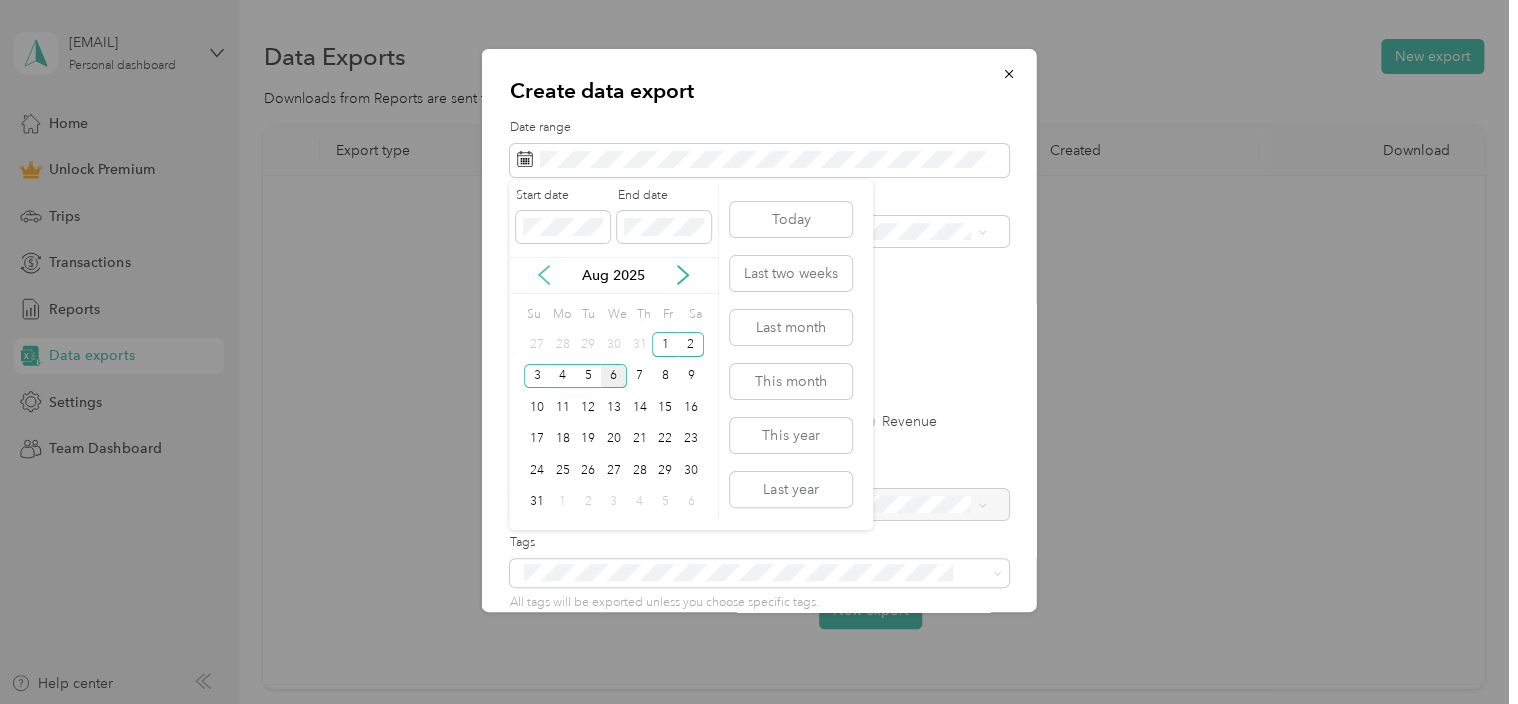 click 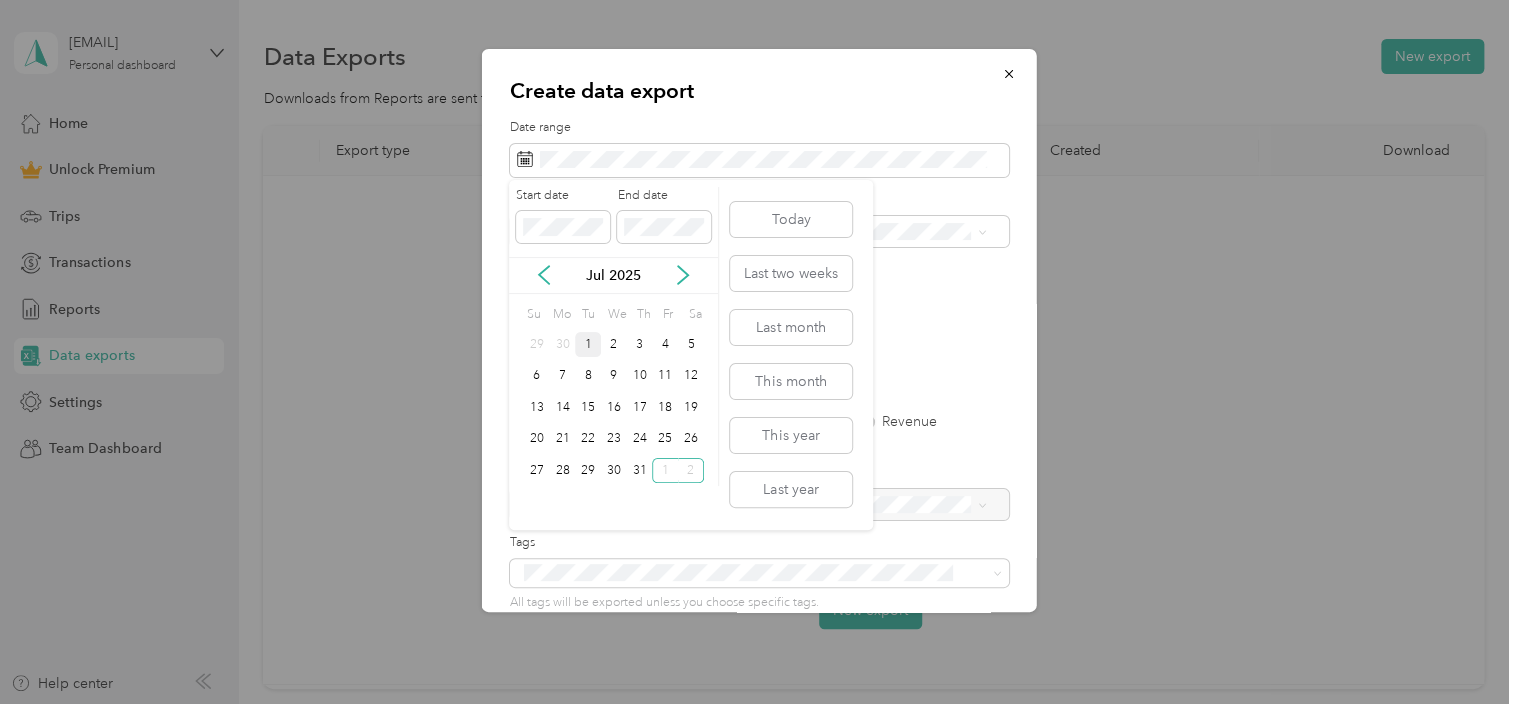 click on "1" at bounding box center (588, 344) 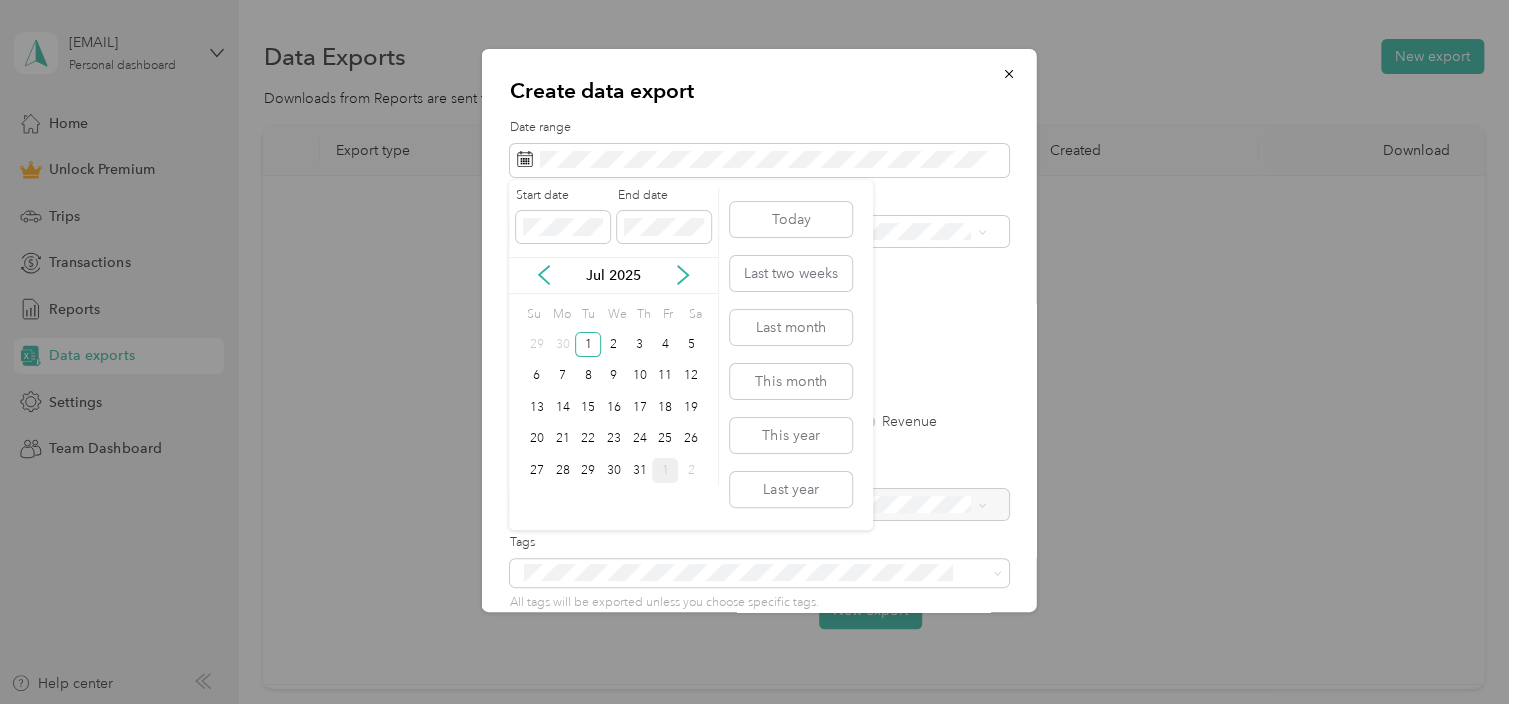 click on "1" at bounding box center [665, 470] 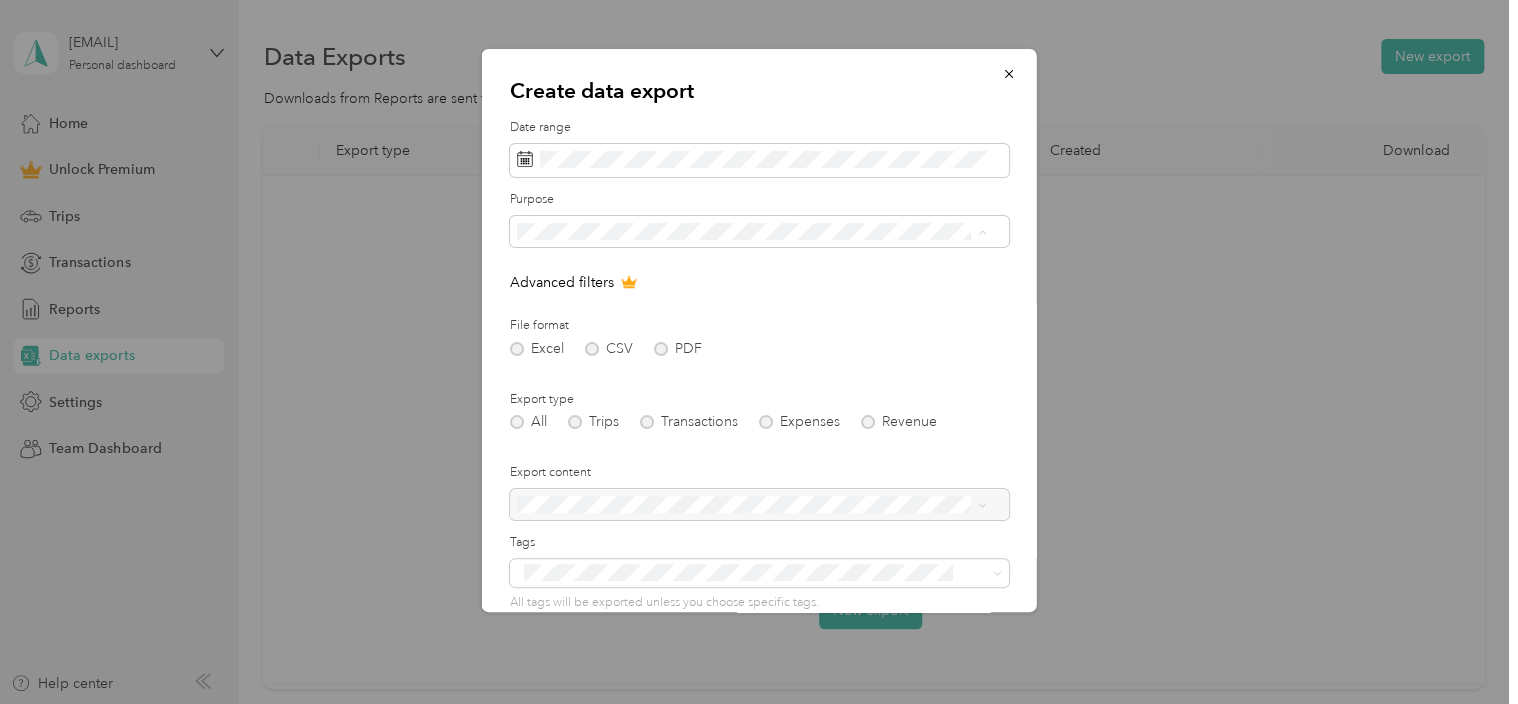 click on "All Work Personal care-lync Other Charity Medical Moving Commute" at bounding box center [751, 390] 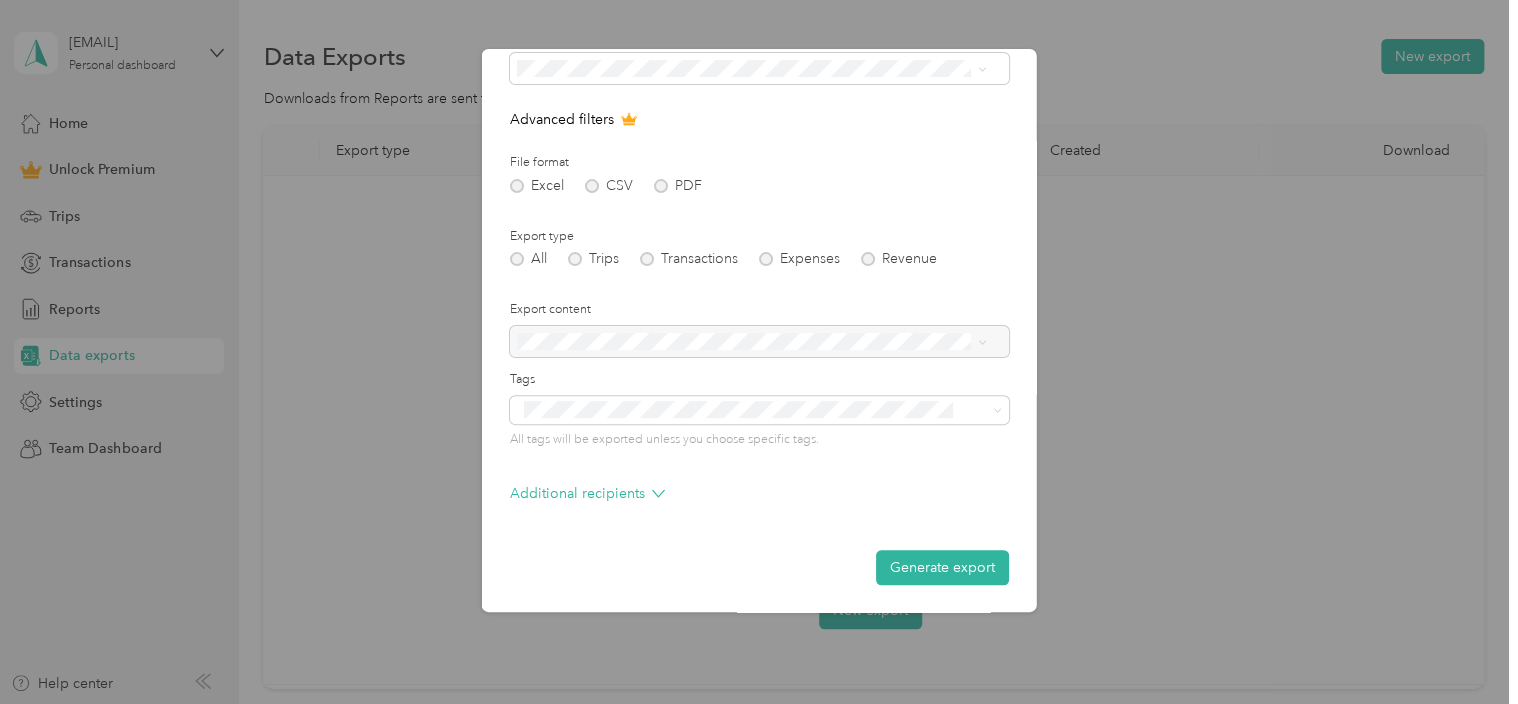 scroll, scrollTop: 164, scrollLeft: 0, axis: vertical 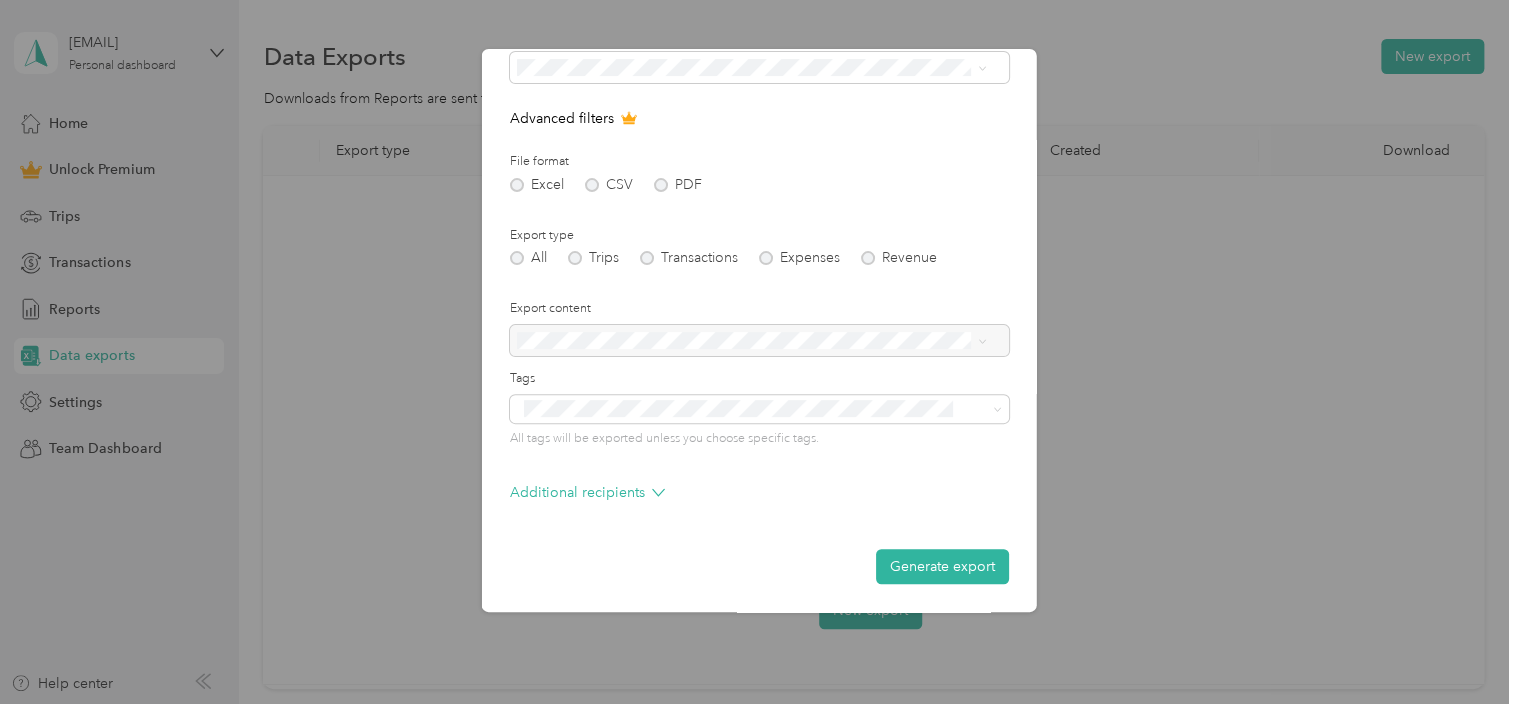 click on "Excel CSV PDF" at bounding box center (759, 185) 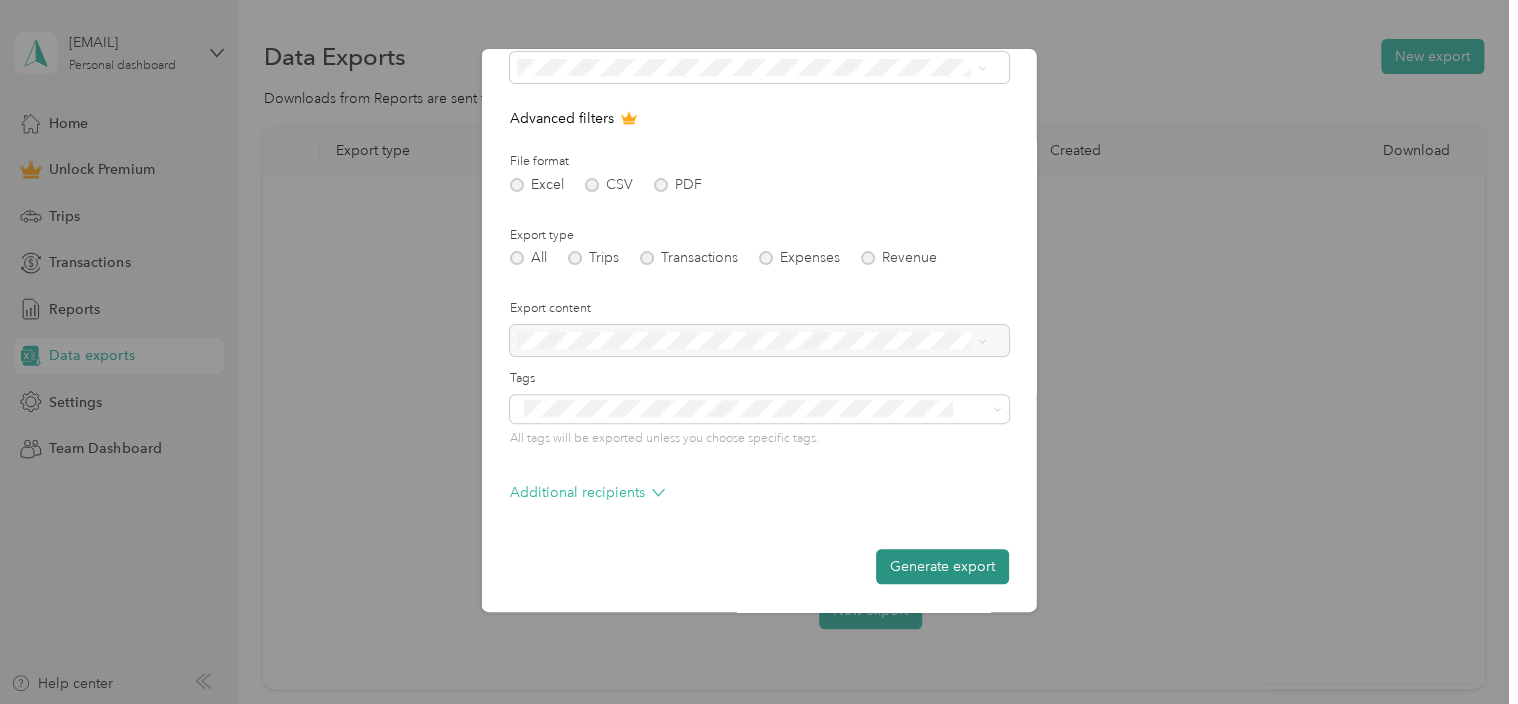 click on "Generate export" at bounding box center [942, 566] 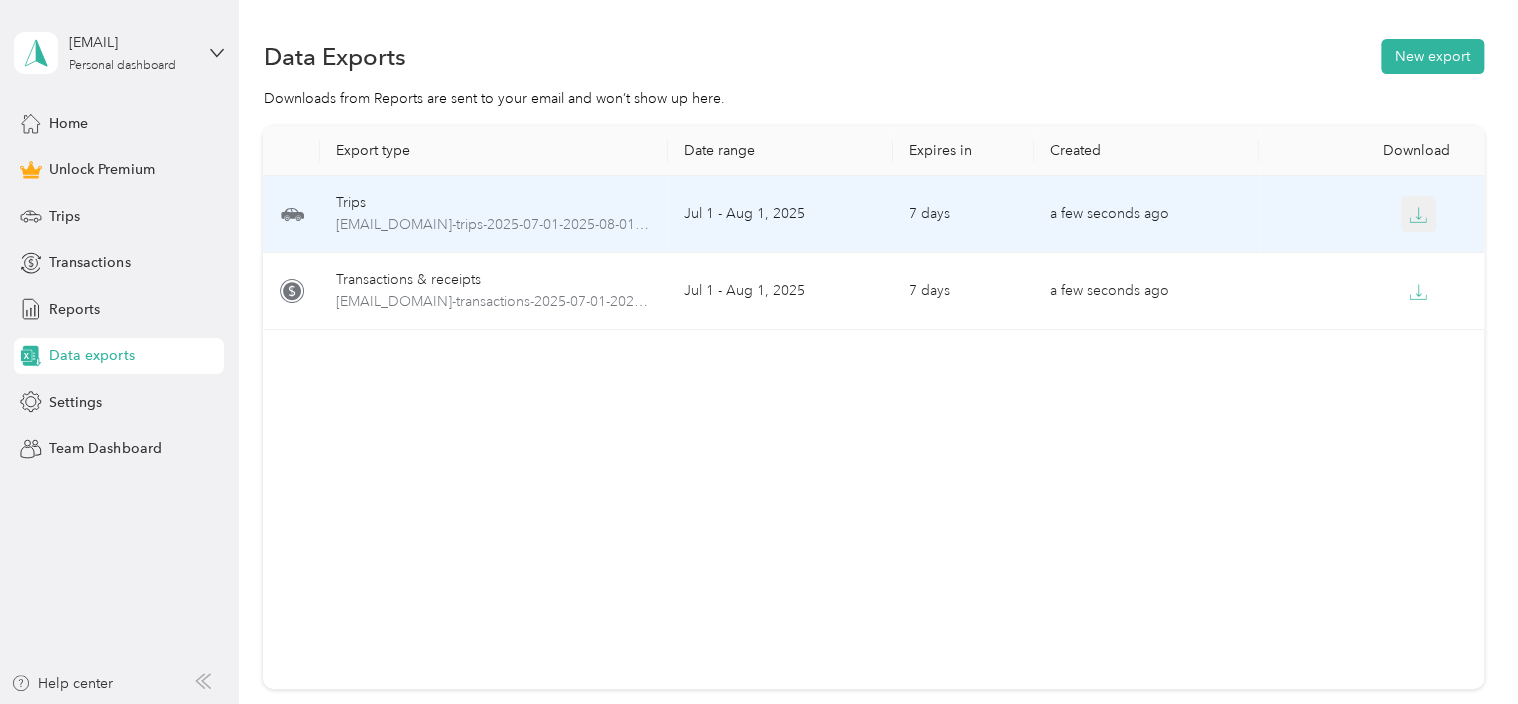 click at bounding box center [1419, 214] 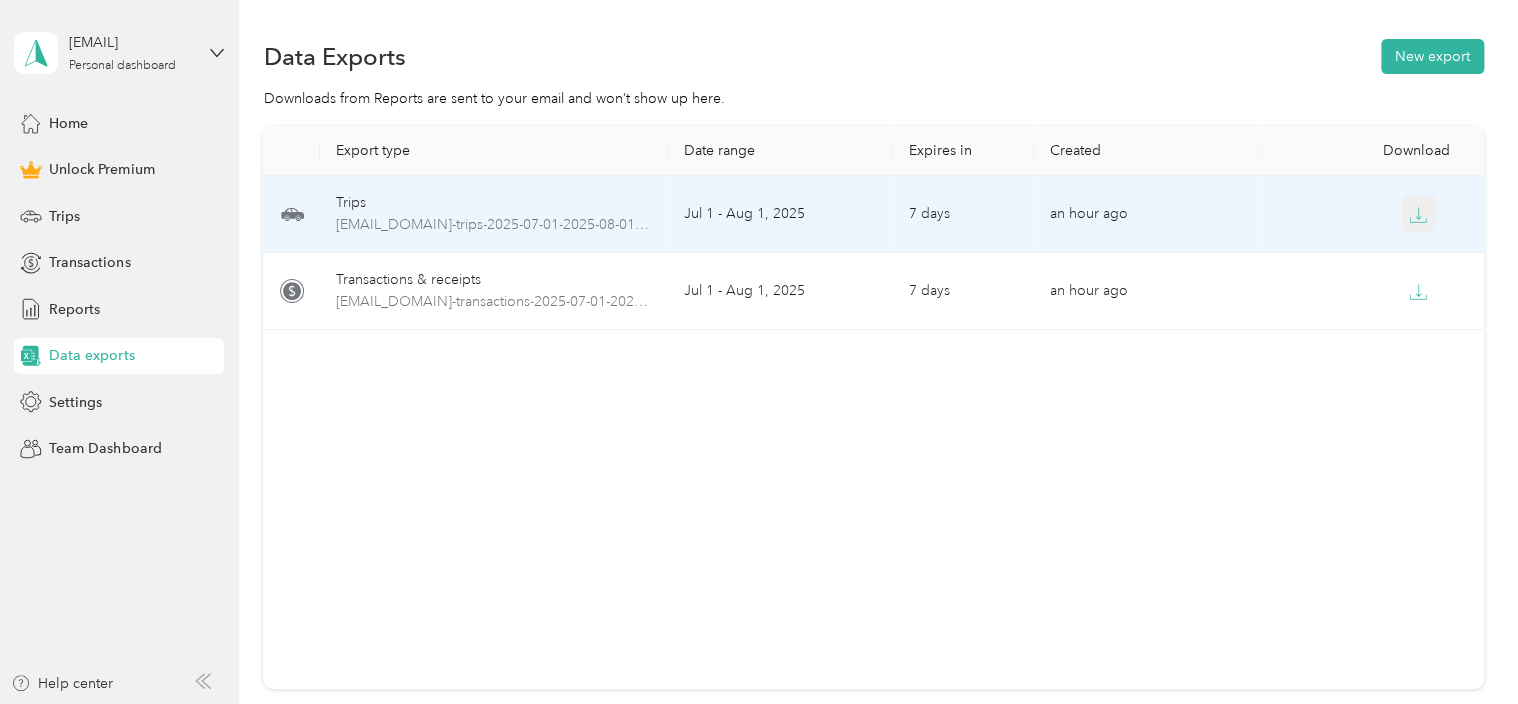 click 